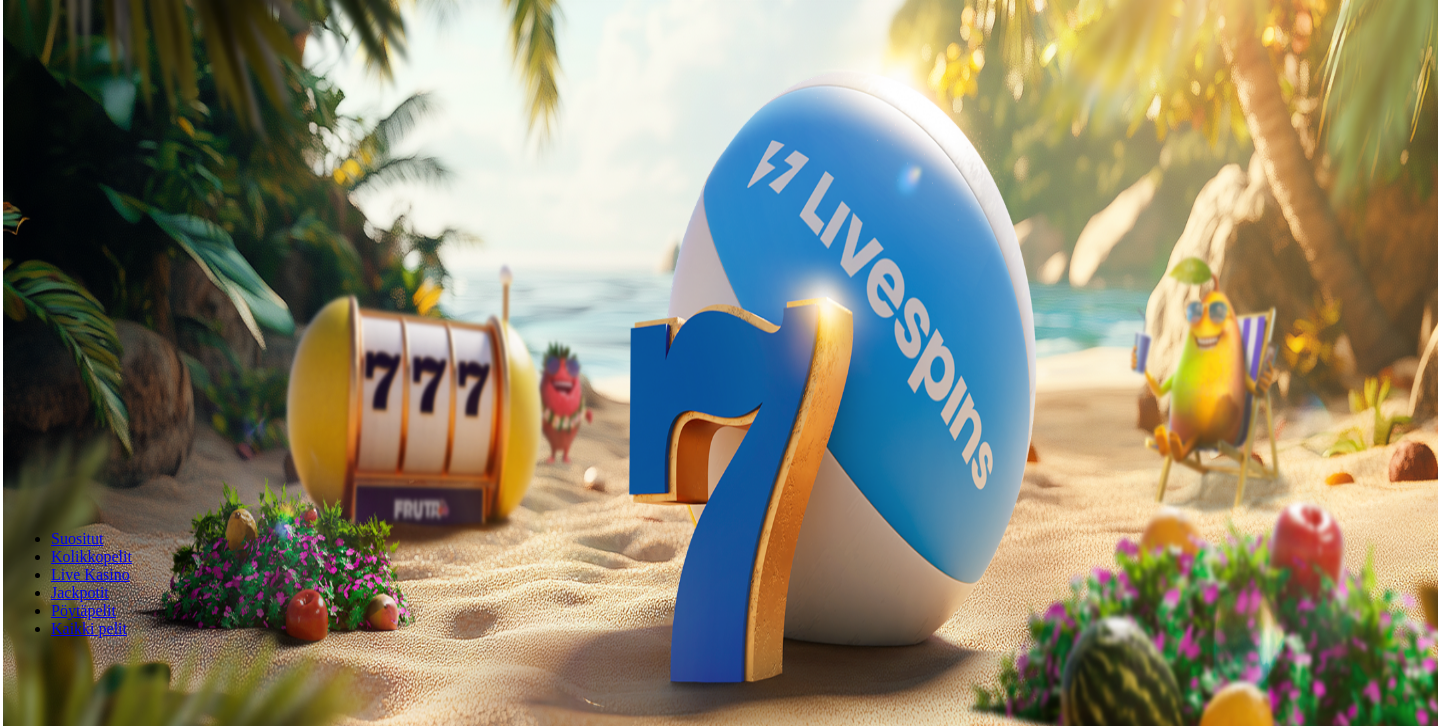 scroll, scrollTop: 0, scrollLeft: 0, axis: both 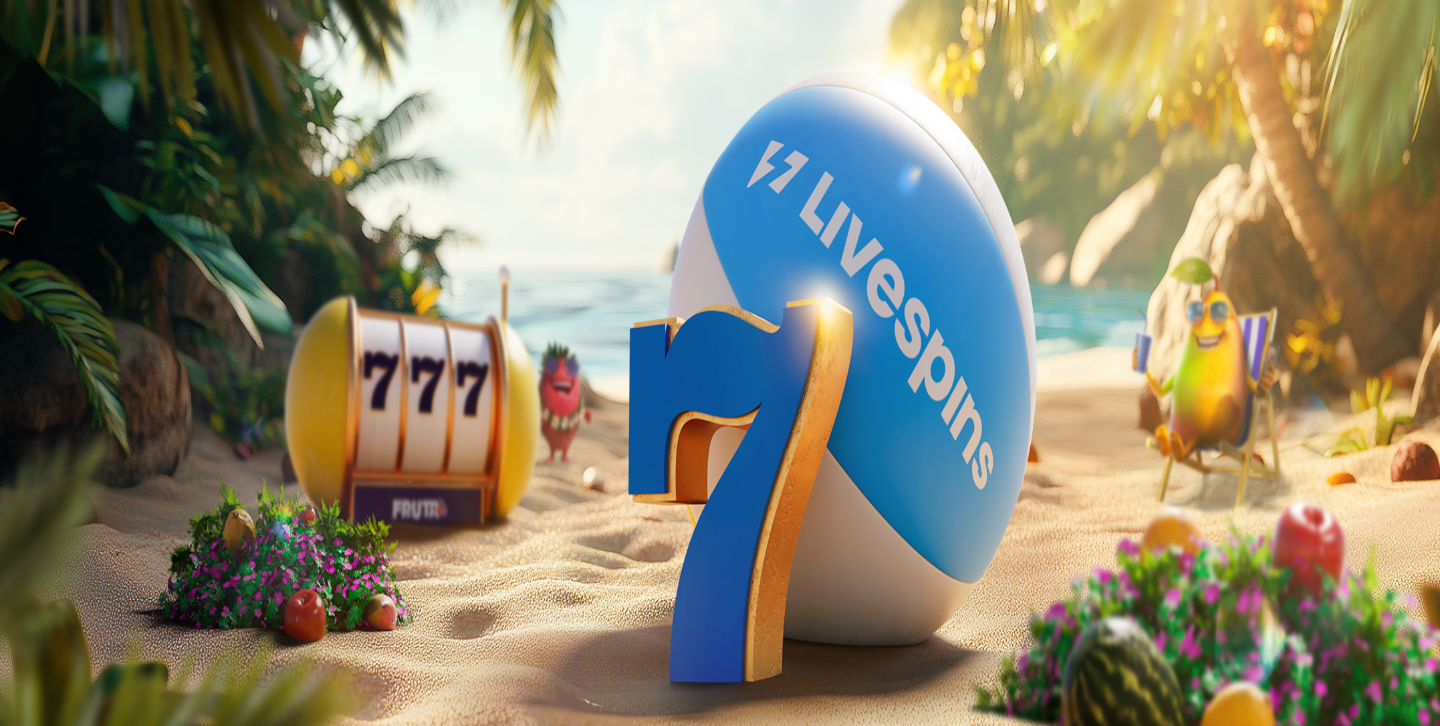click on "Ymmärrän" at bounding box center [151, 5437] 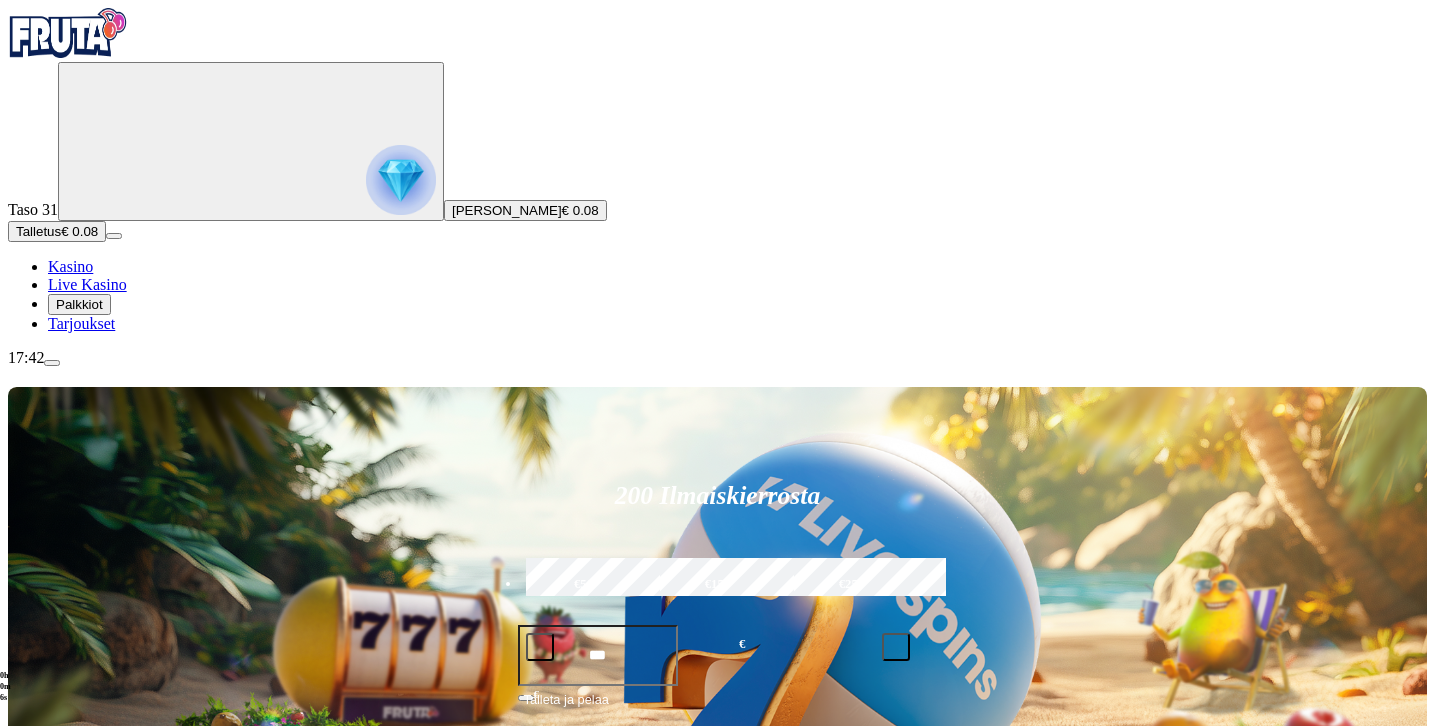 click 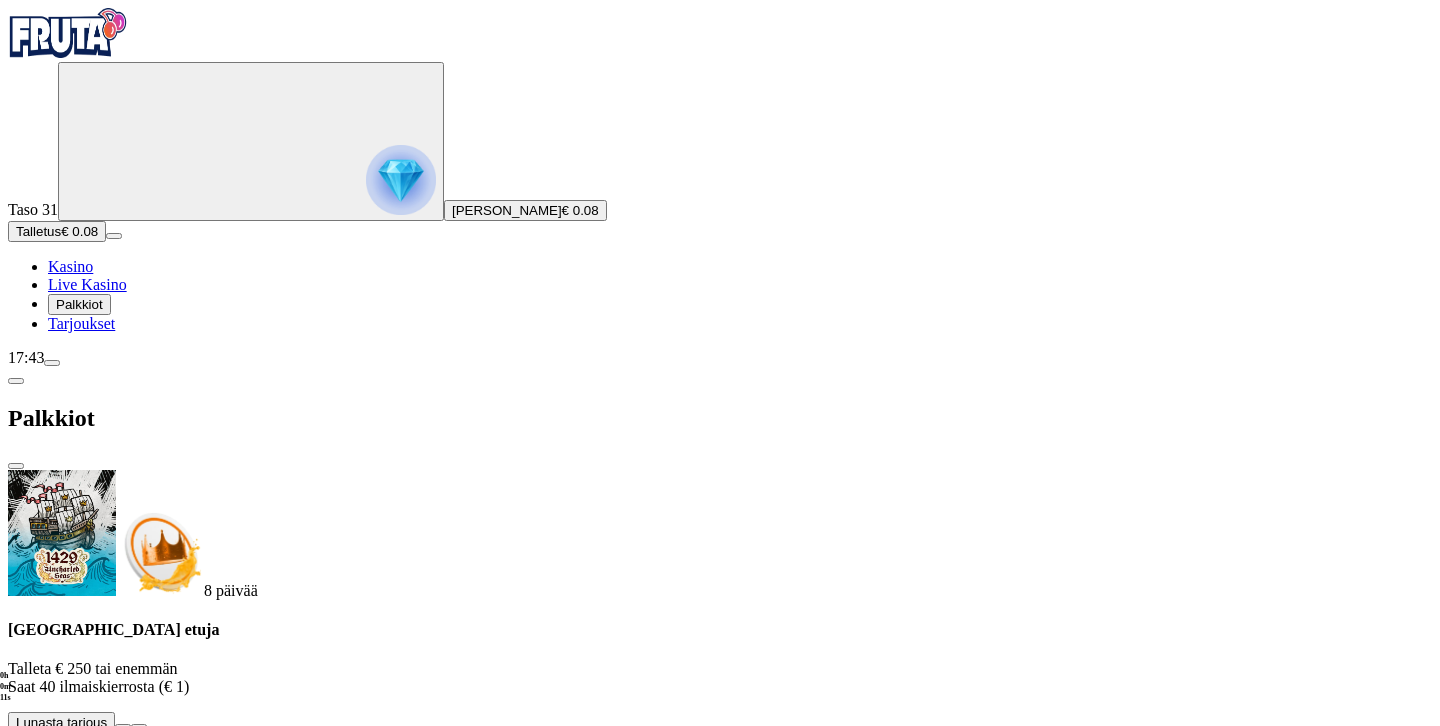 scroll, scrollTop: 0, scrollLeft: 0, axis: both 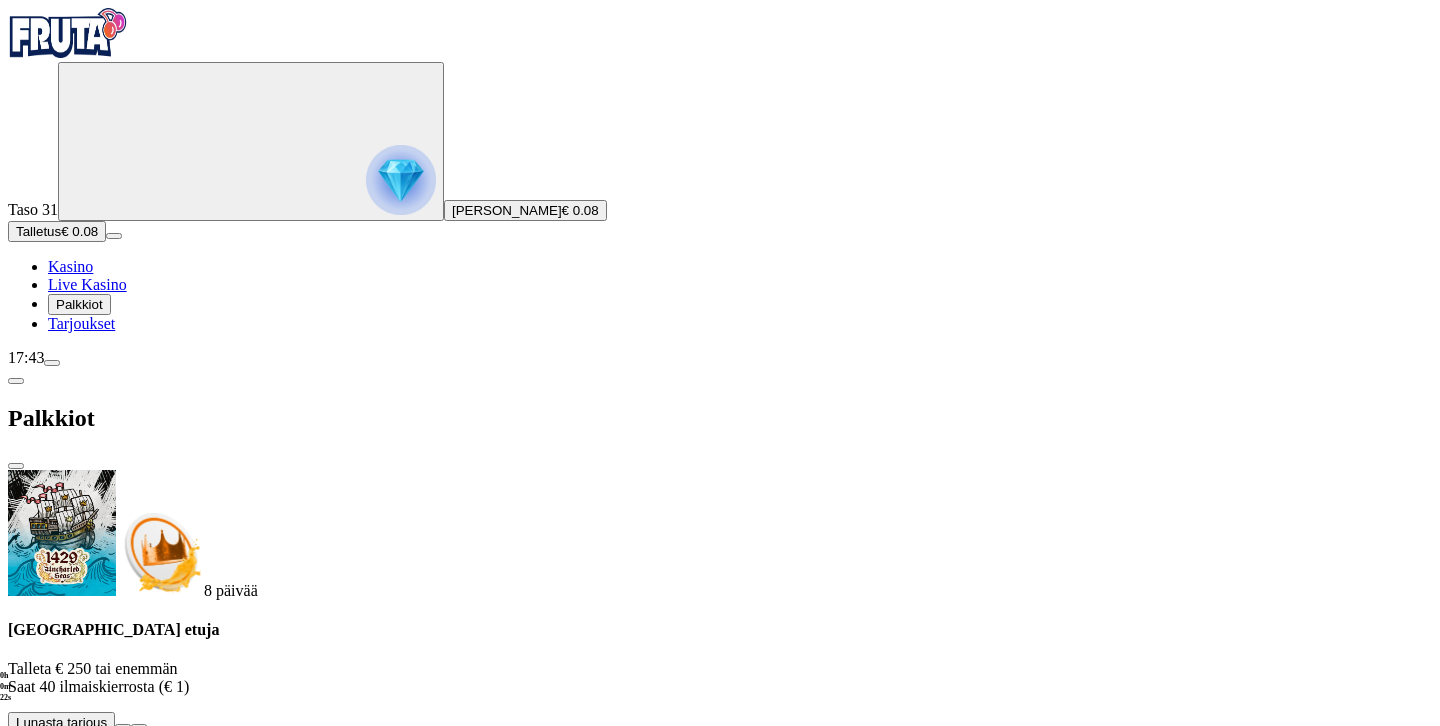 click at bounding box center [16, 466] 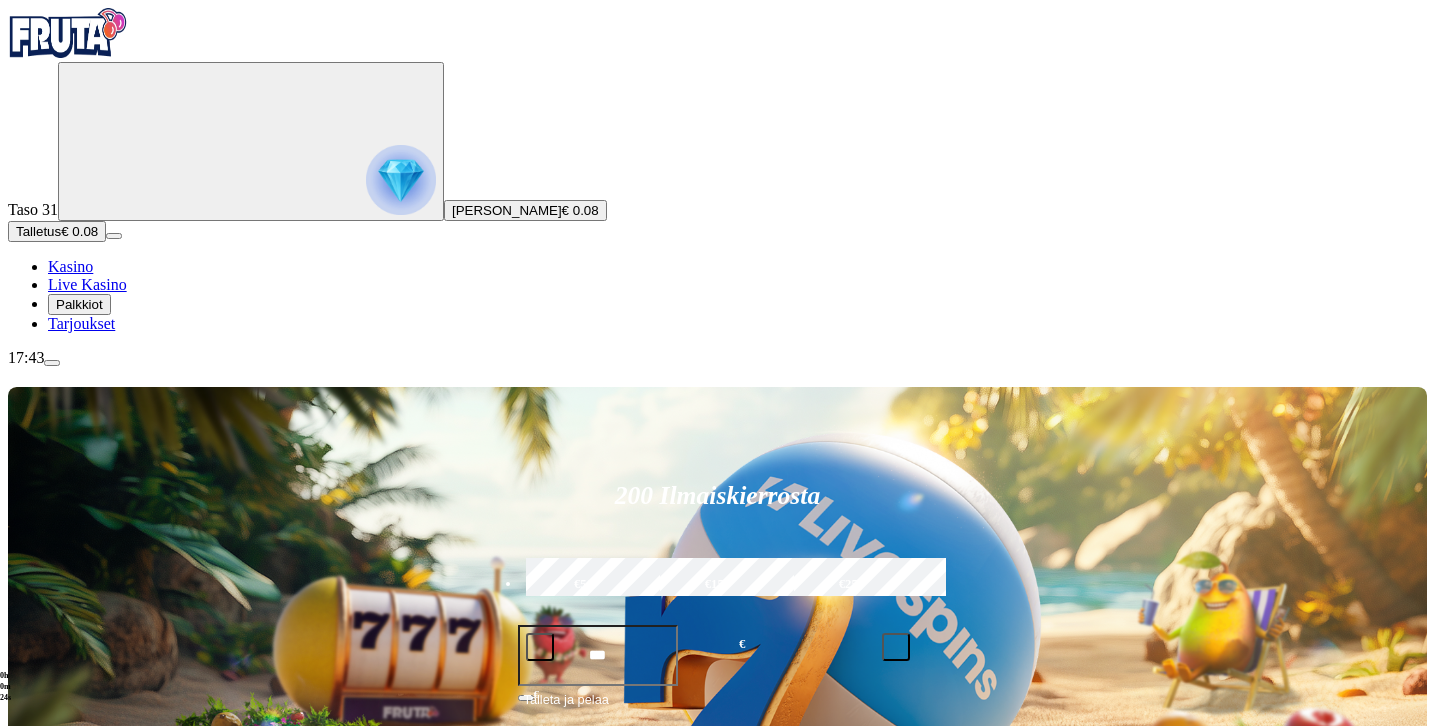 click at bounding box center [1001, 950] 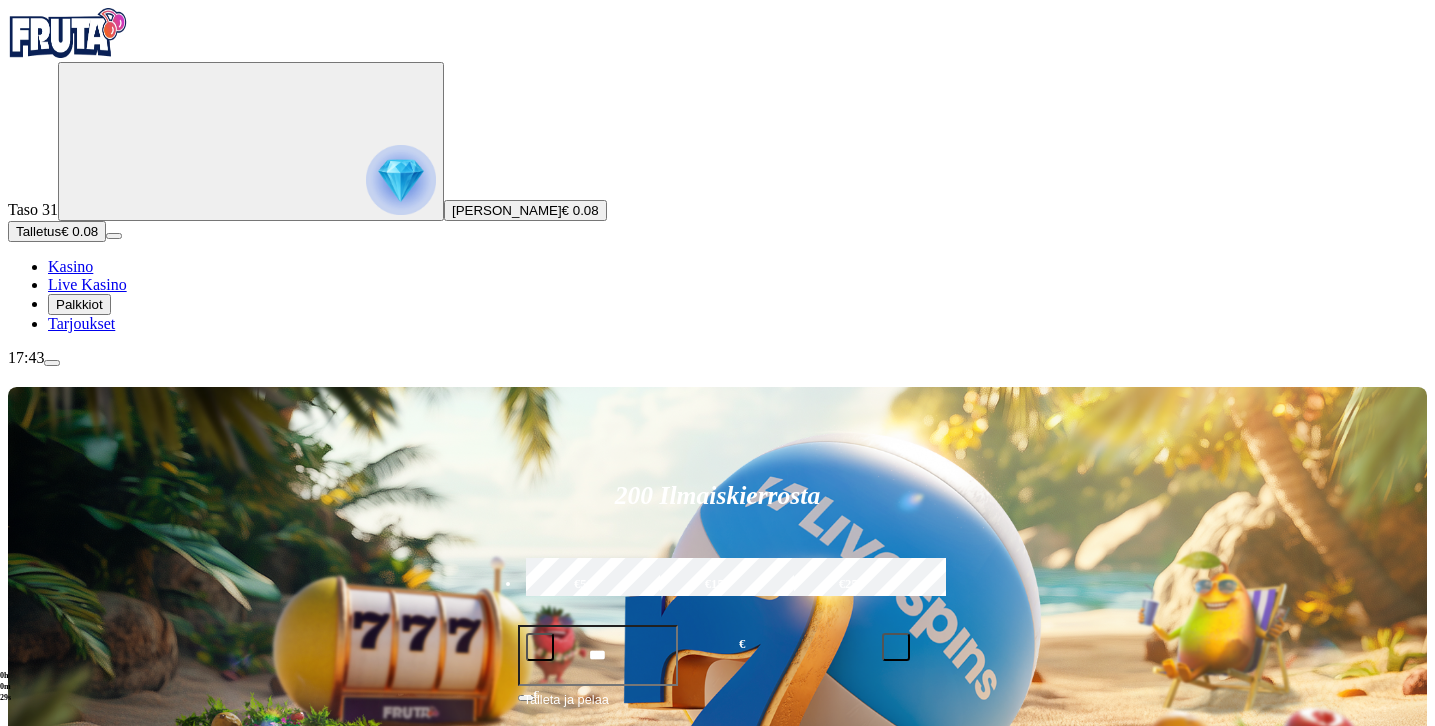 type on "**" 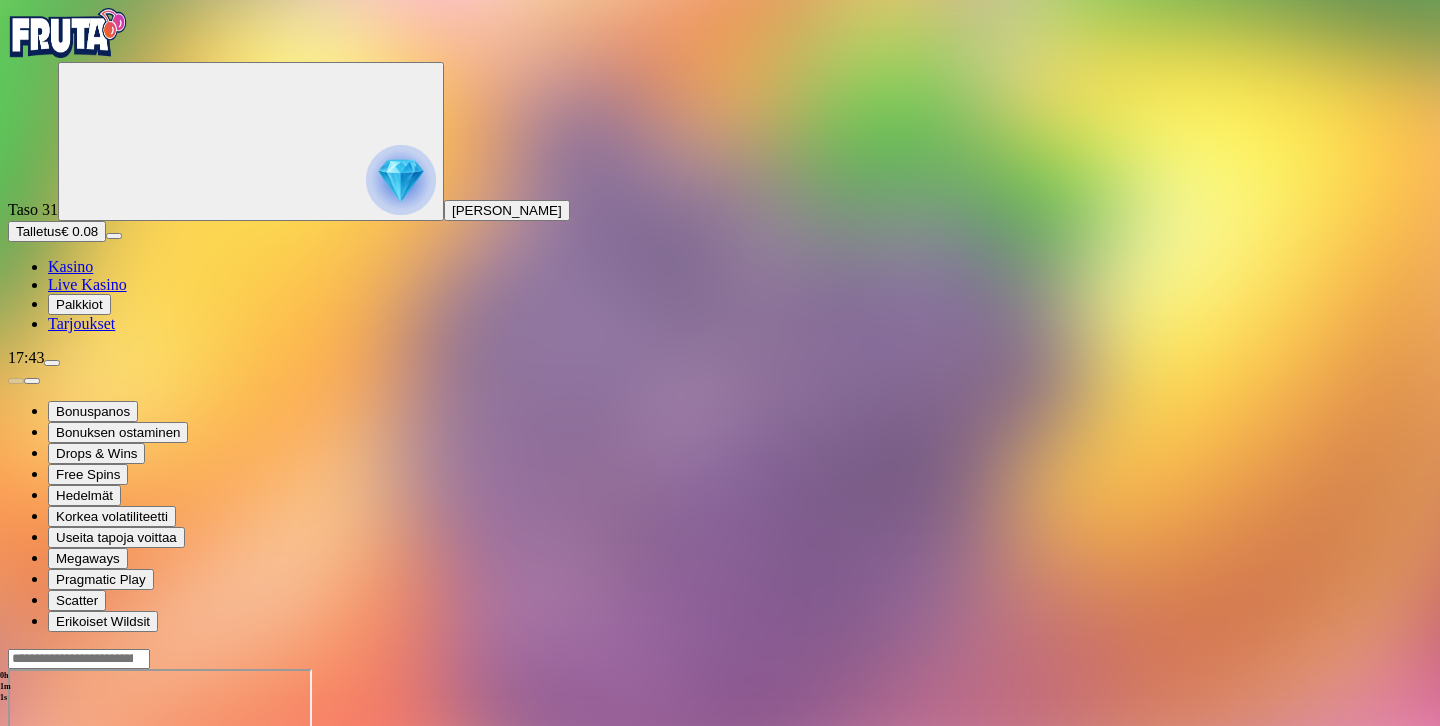 click 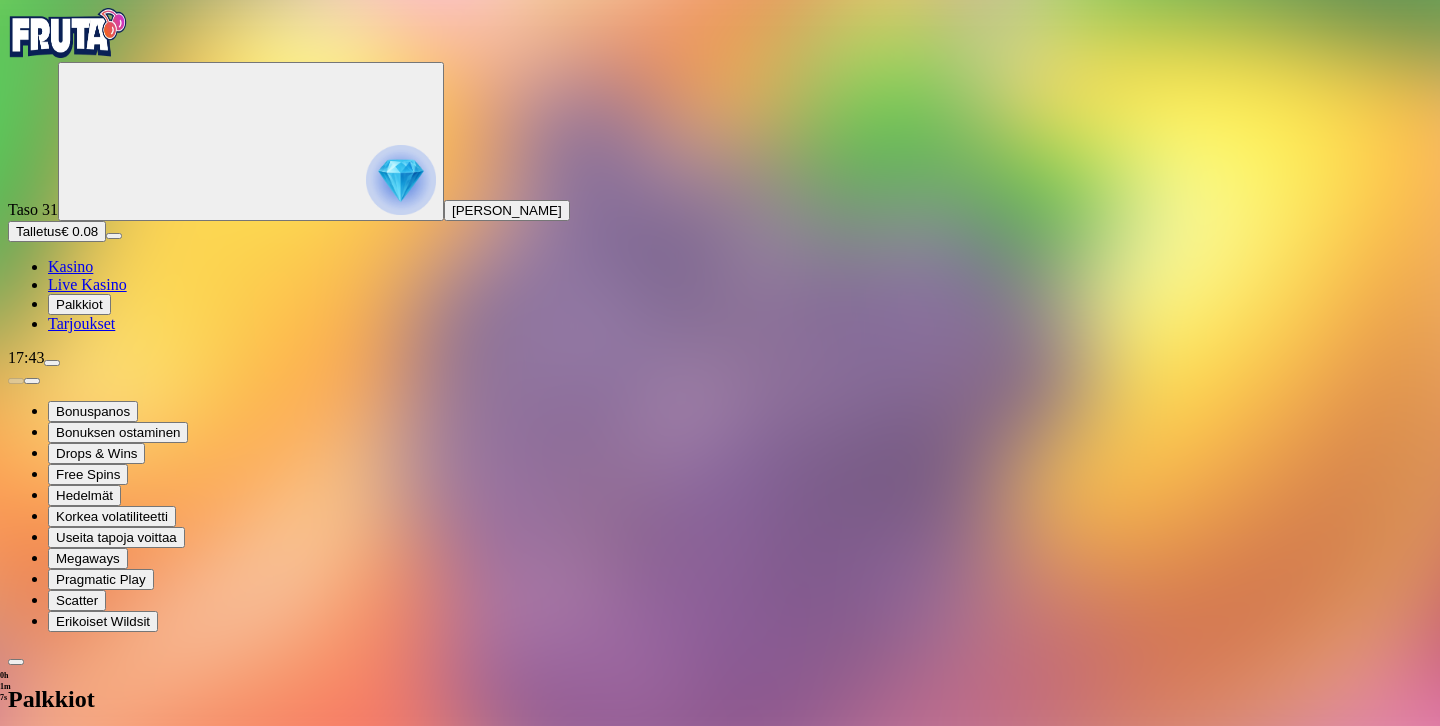 type 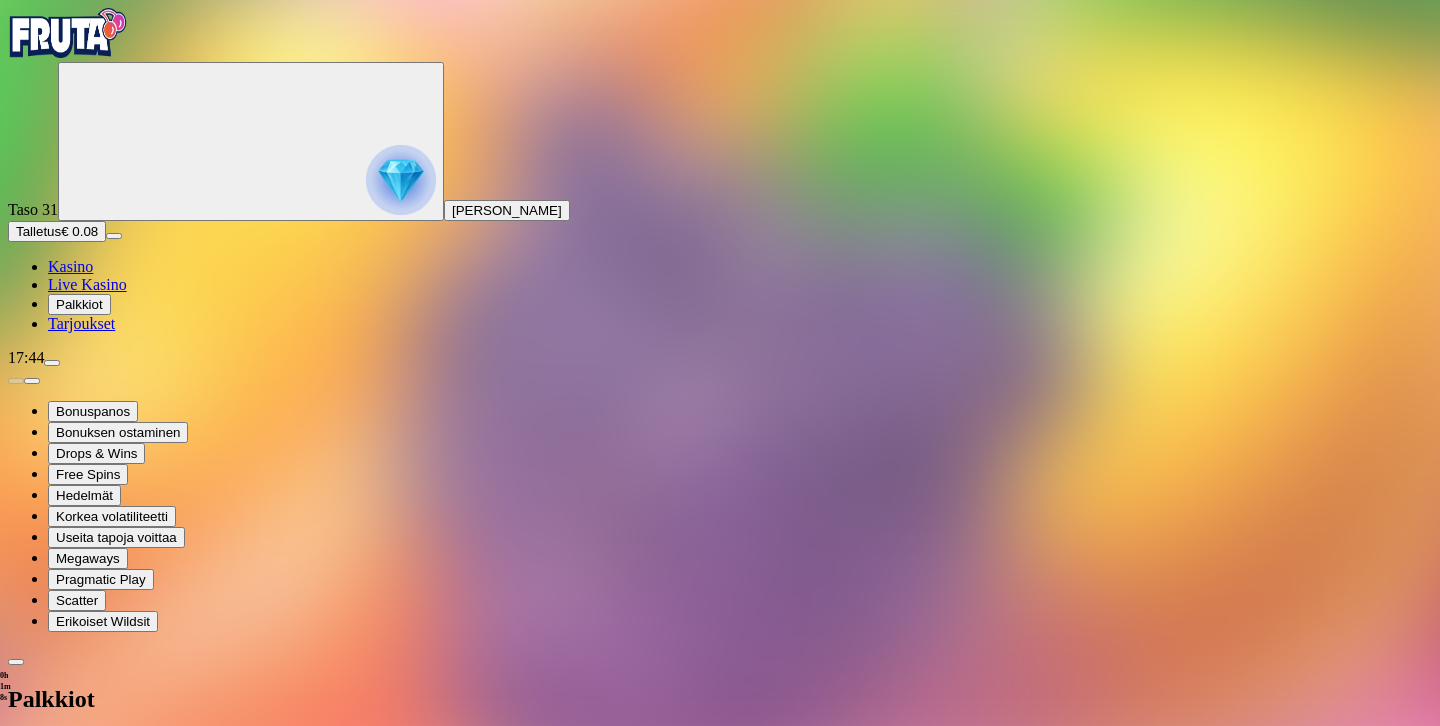 scroll, scrollTop: 155, scrollLeft: 0, axis: vertical 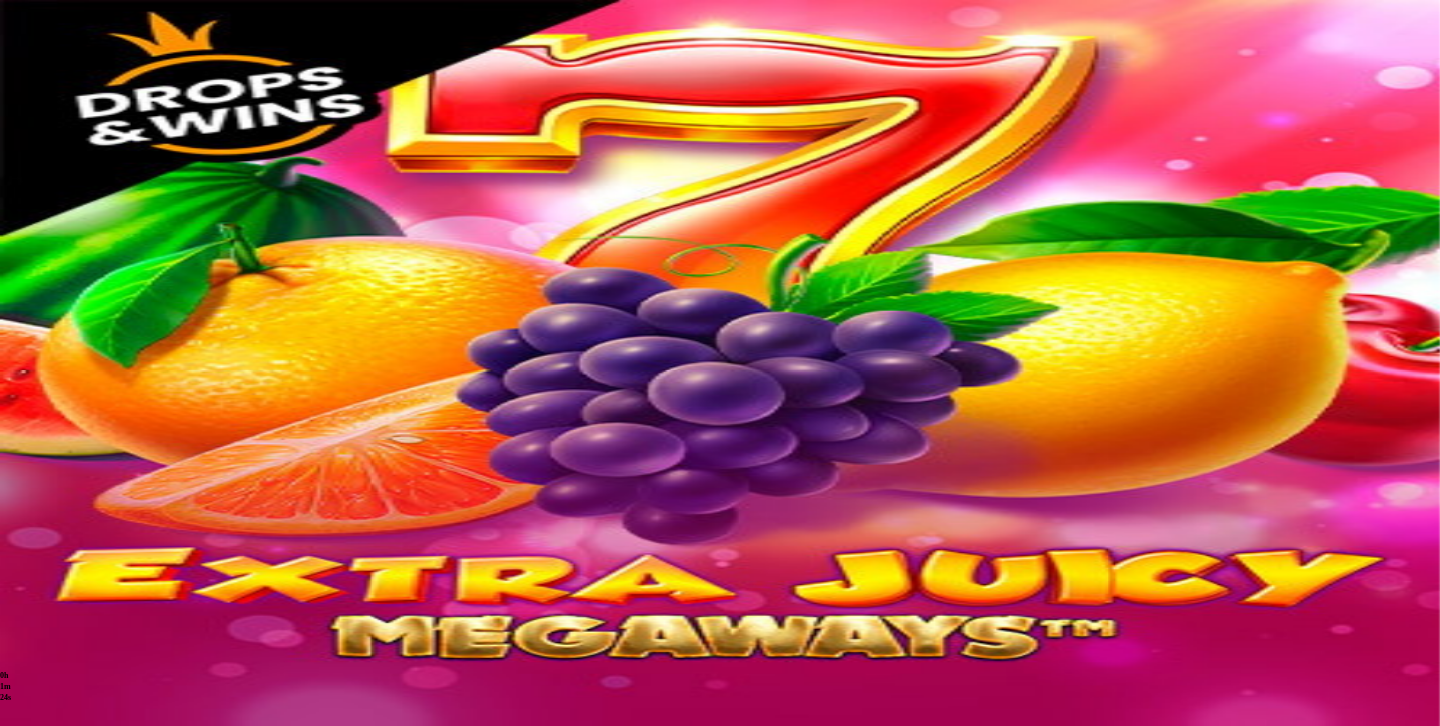 click at bounding box center [720, 2009] 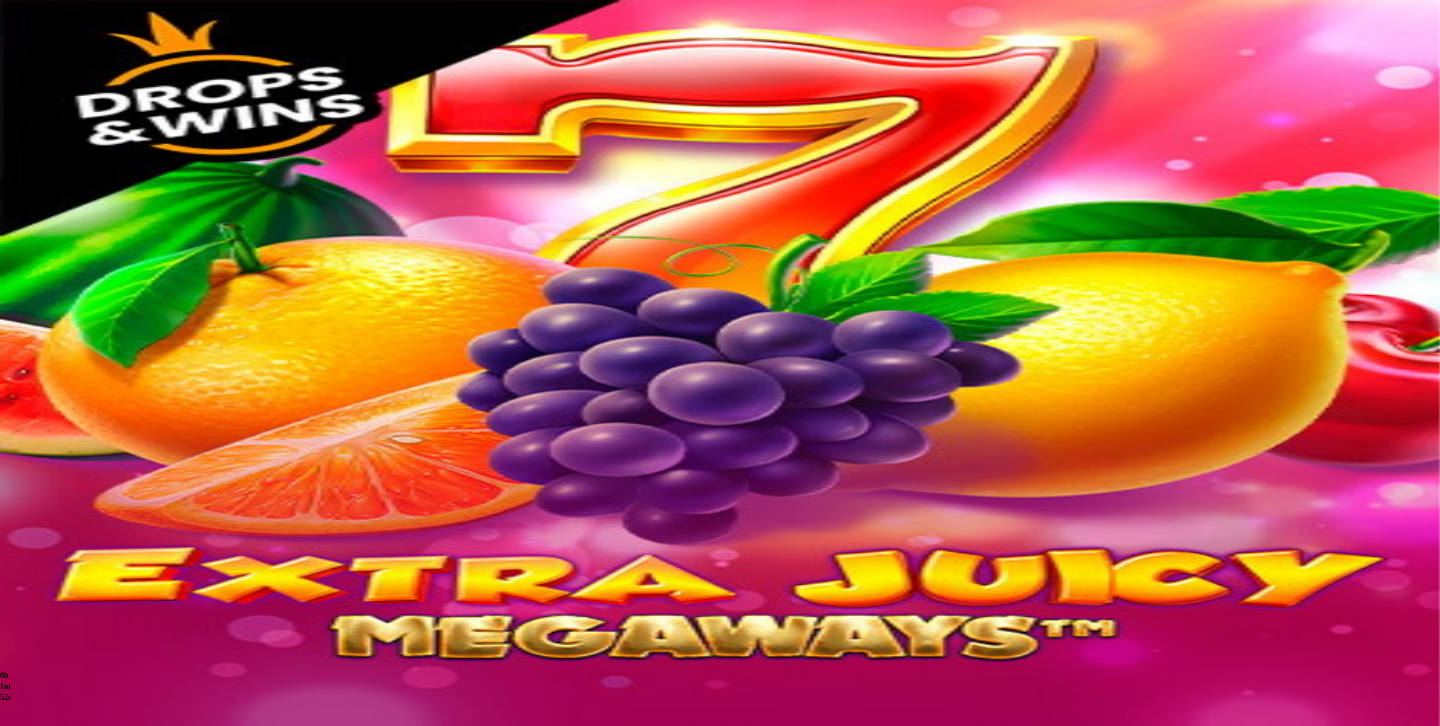 click at bounding box center [16, 841] 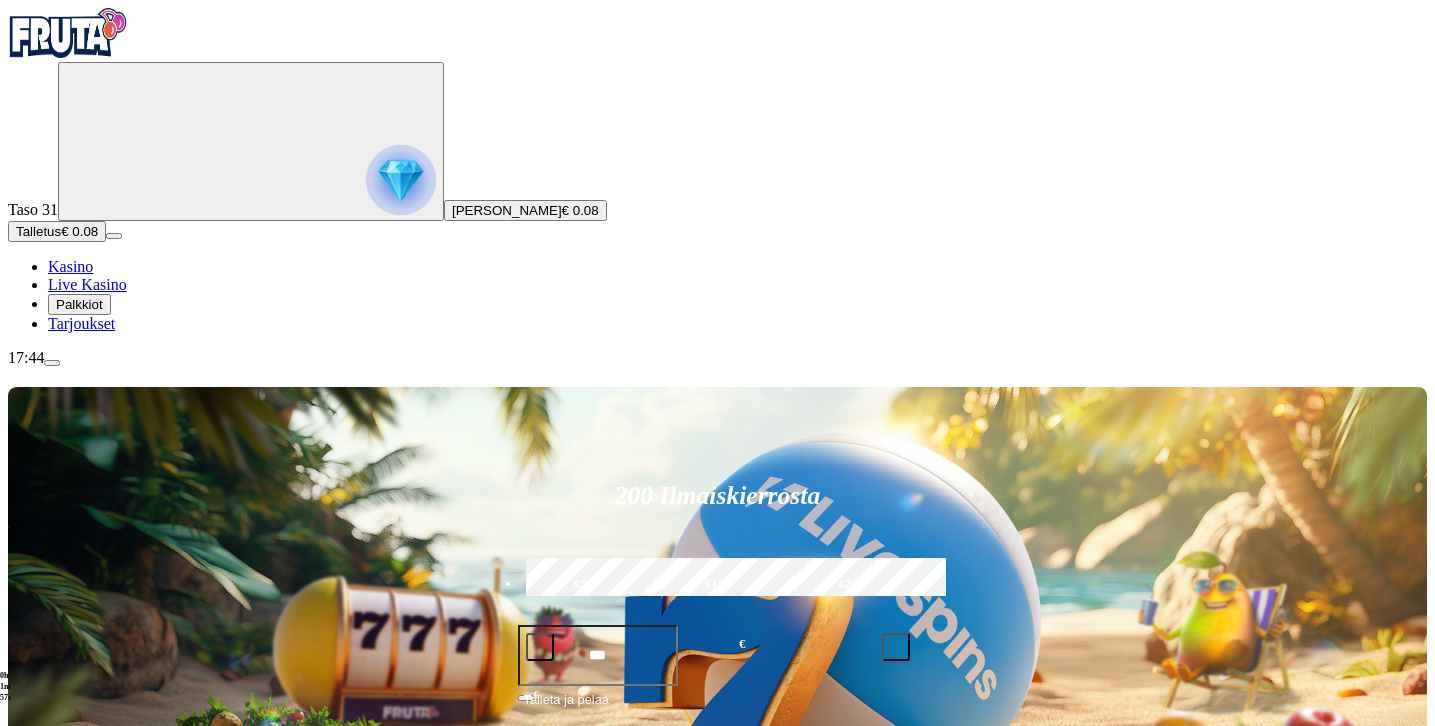 click on "Pelaa nyt" at bounding box center [77, 1454] 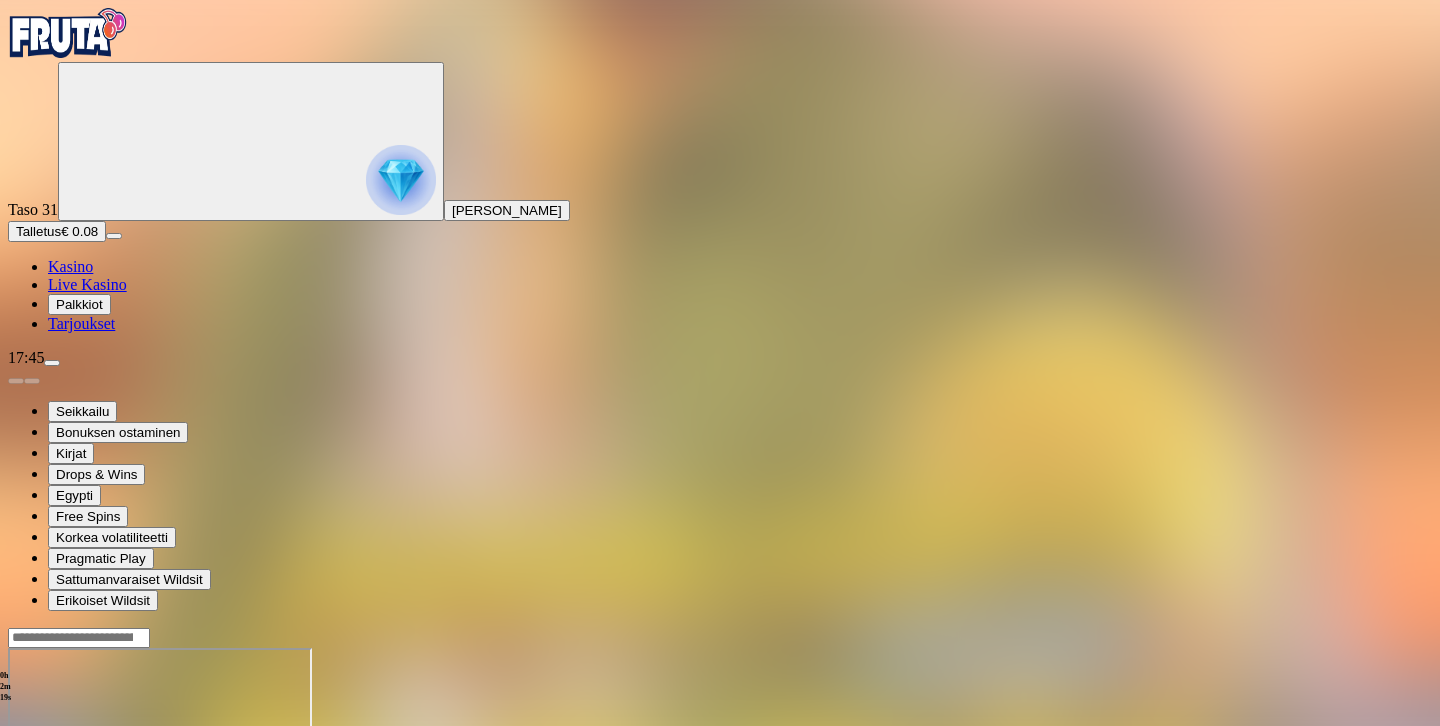 click on "Kasino" at bounding box center (70, 266) 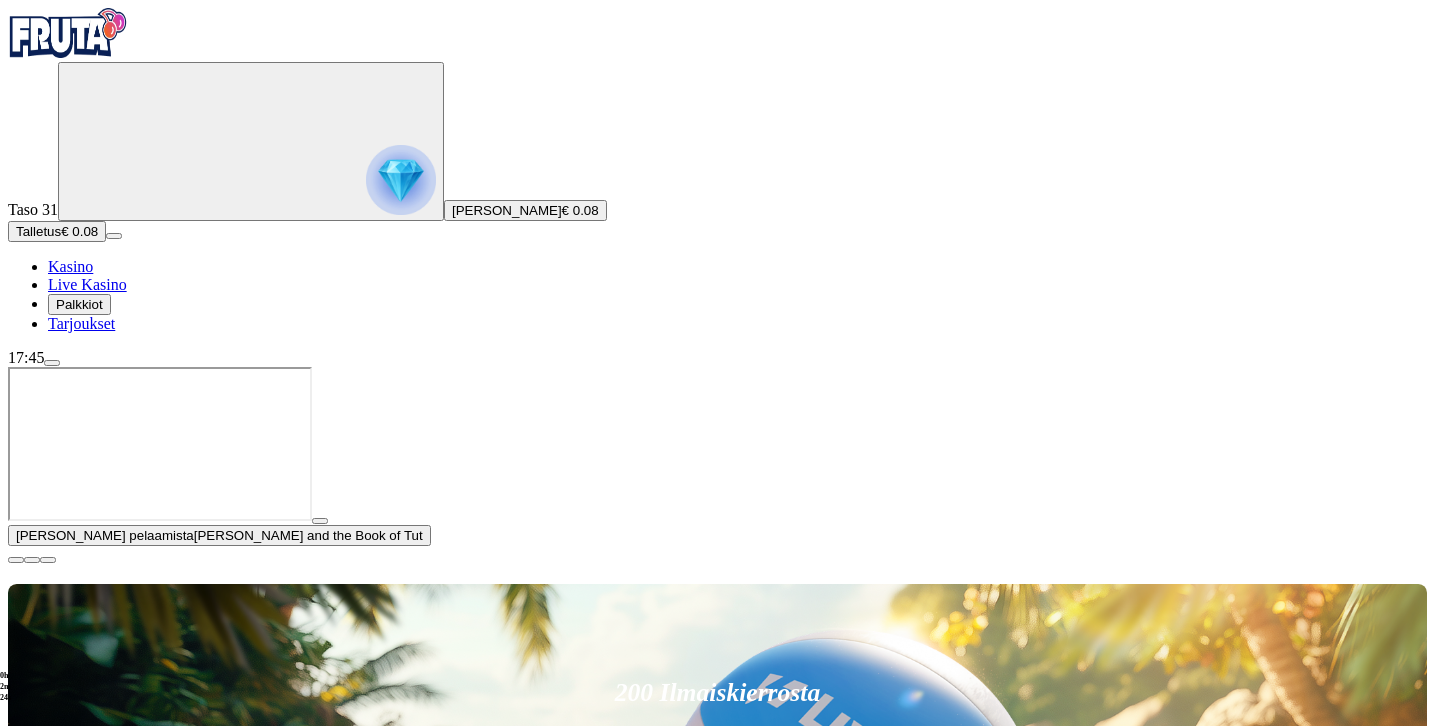 click at bounding box center [16, 560] 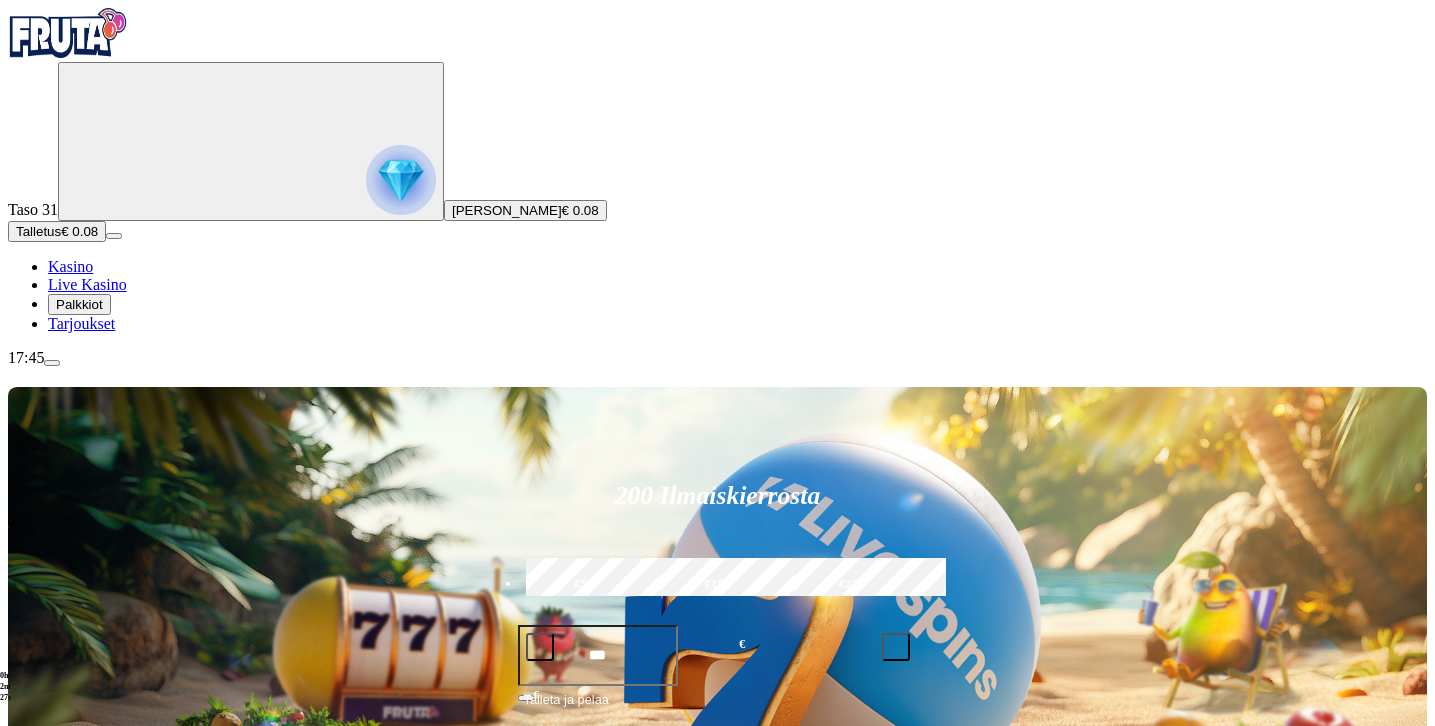 click at bounding box center [52, 363] 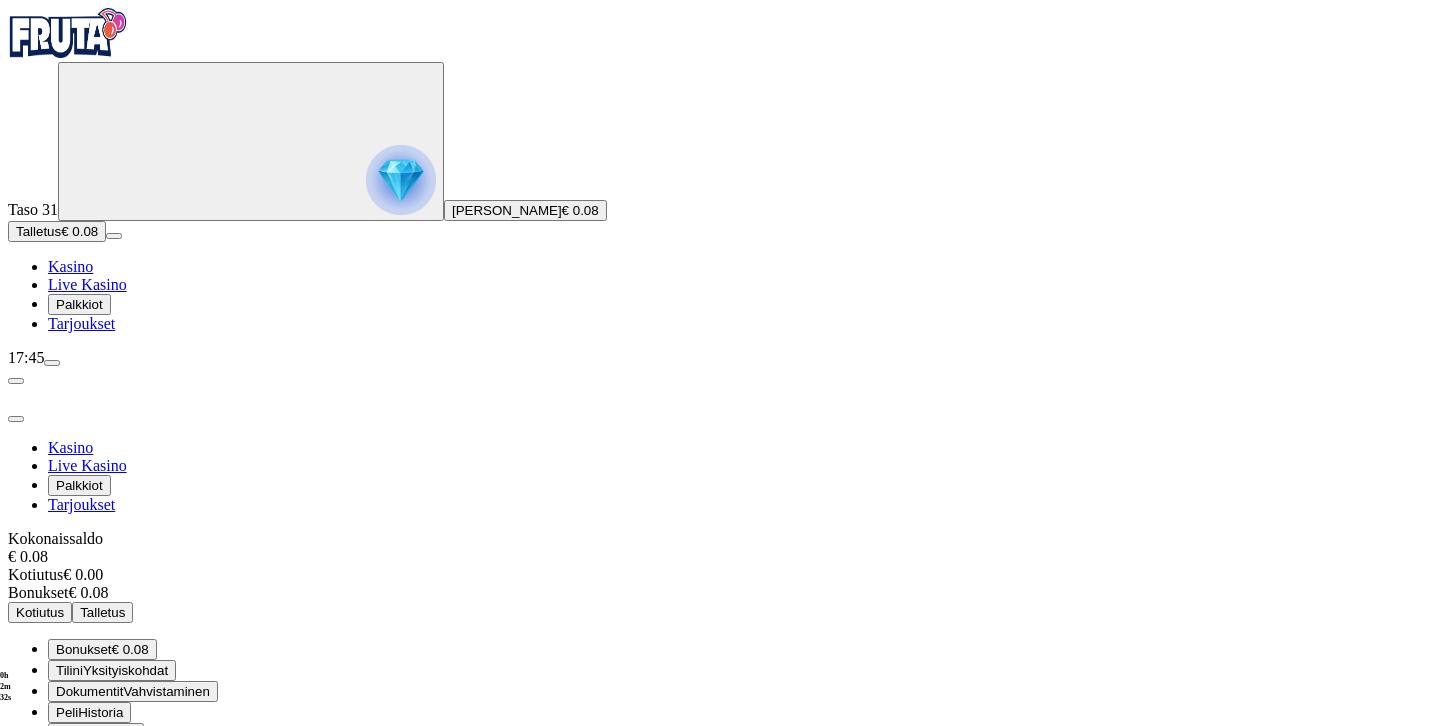 click on "Kysy apua 8 AM - 1 AM CET" at bounding box center (138, 817) 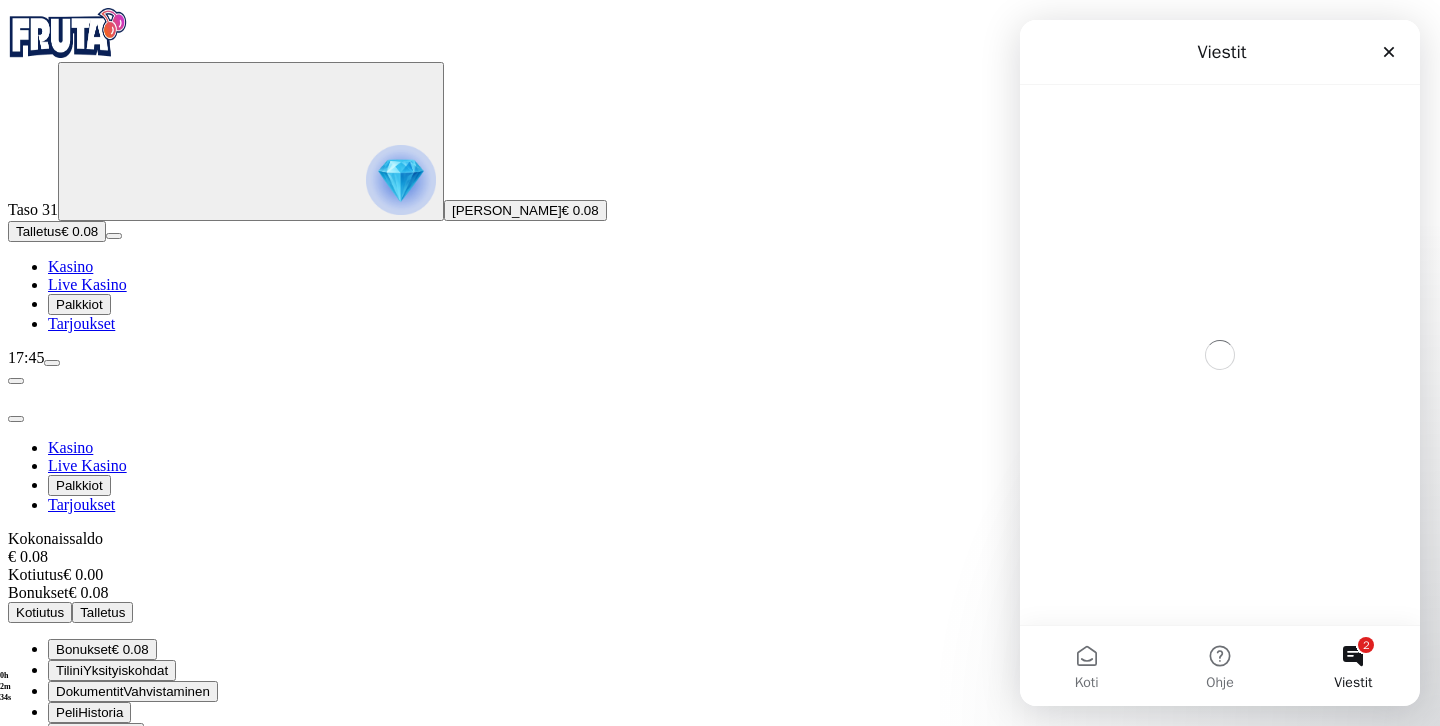 scroll, scrollTop: 0, scrollLeft: 0, axis: both 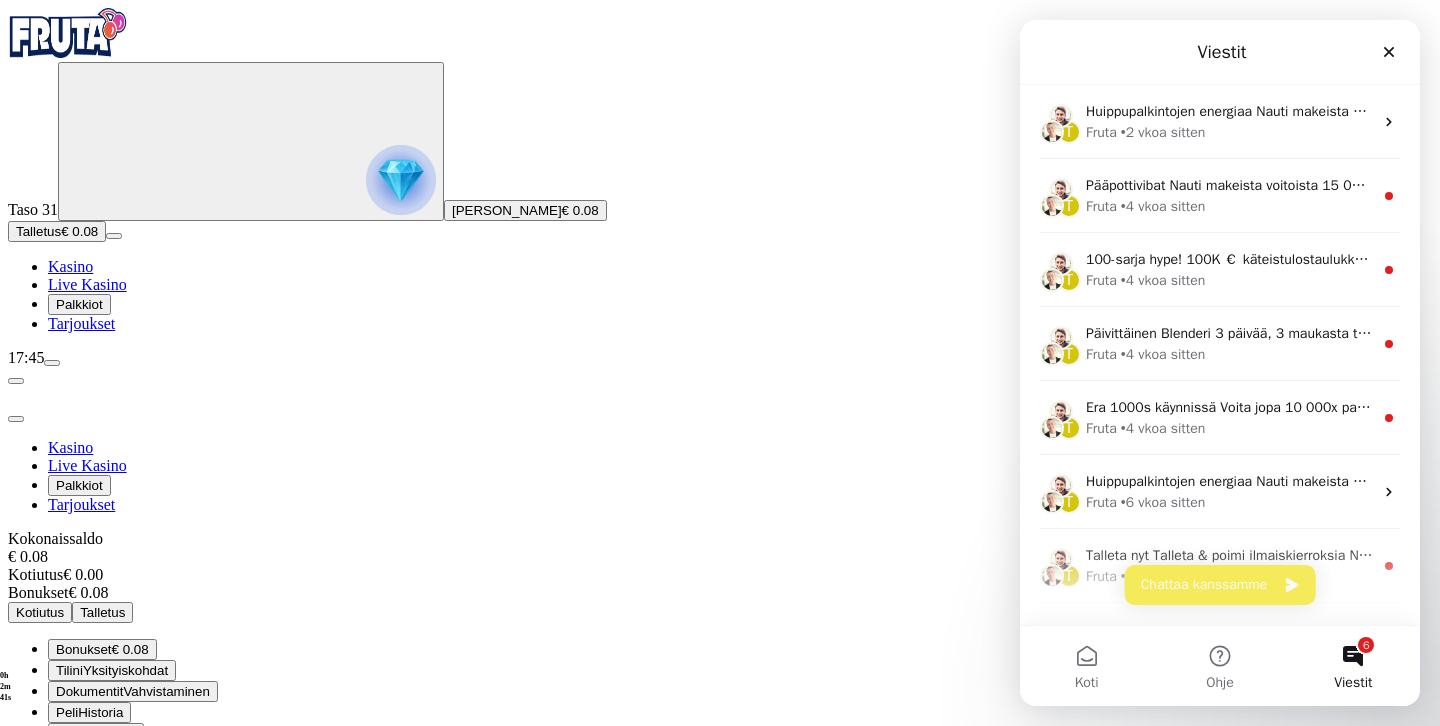 click on "6 Viestit" at bounding box center (1353, 666) 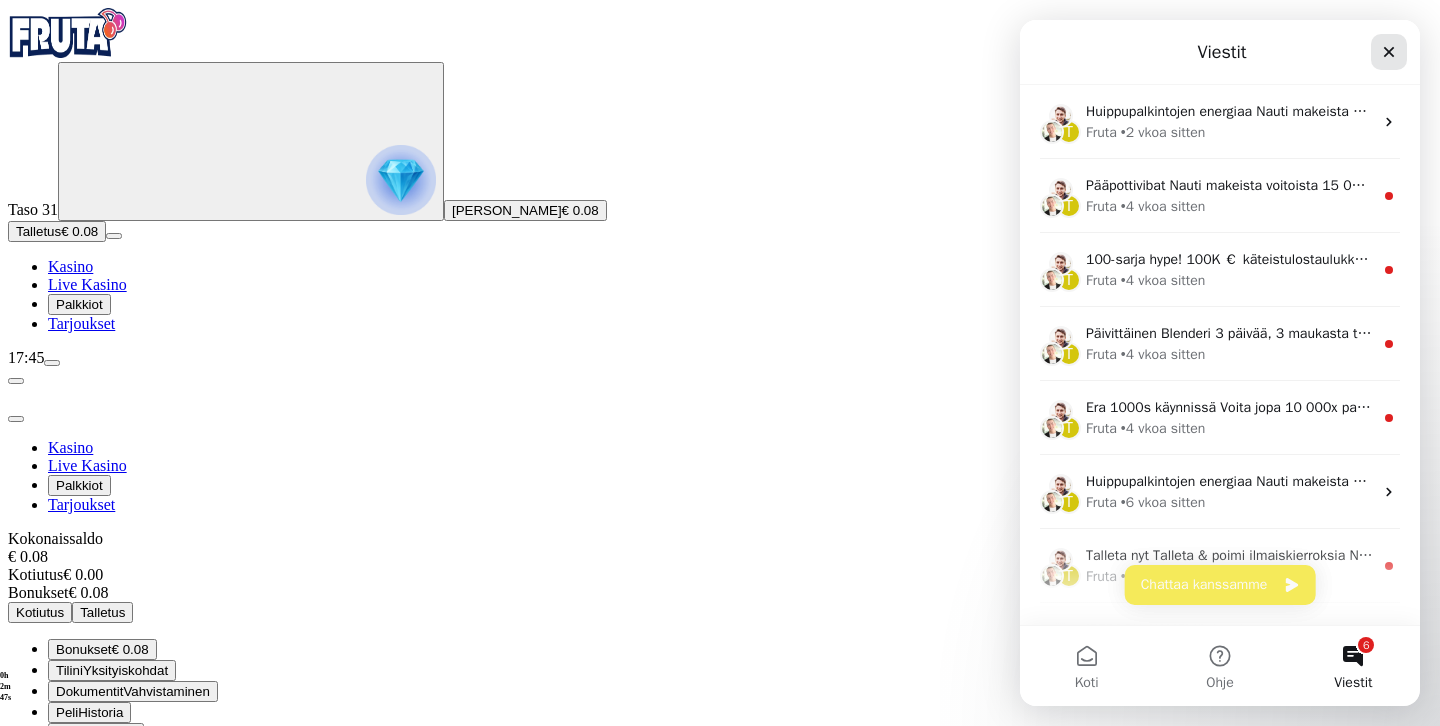 click 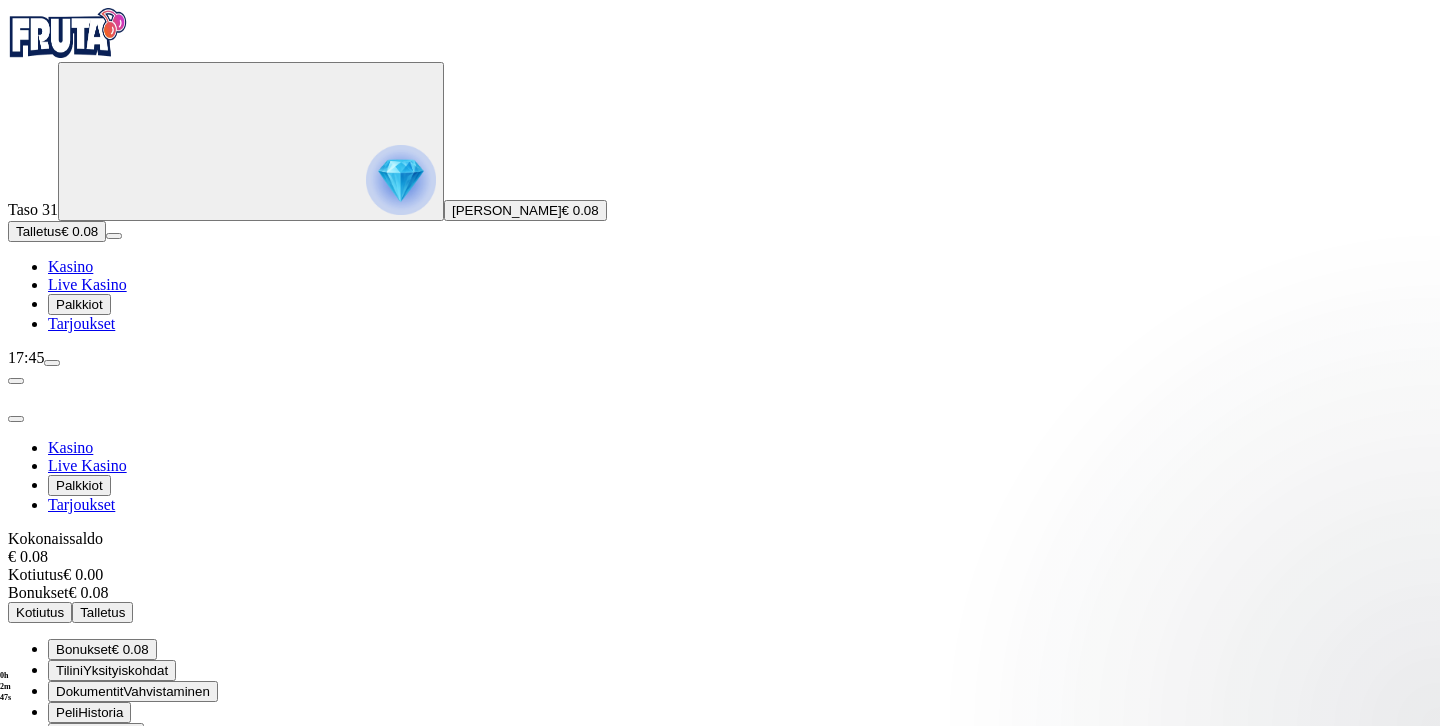 scroll, scrollTop: 0, scrollLeft: 0, axis: both 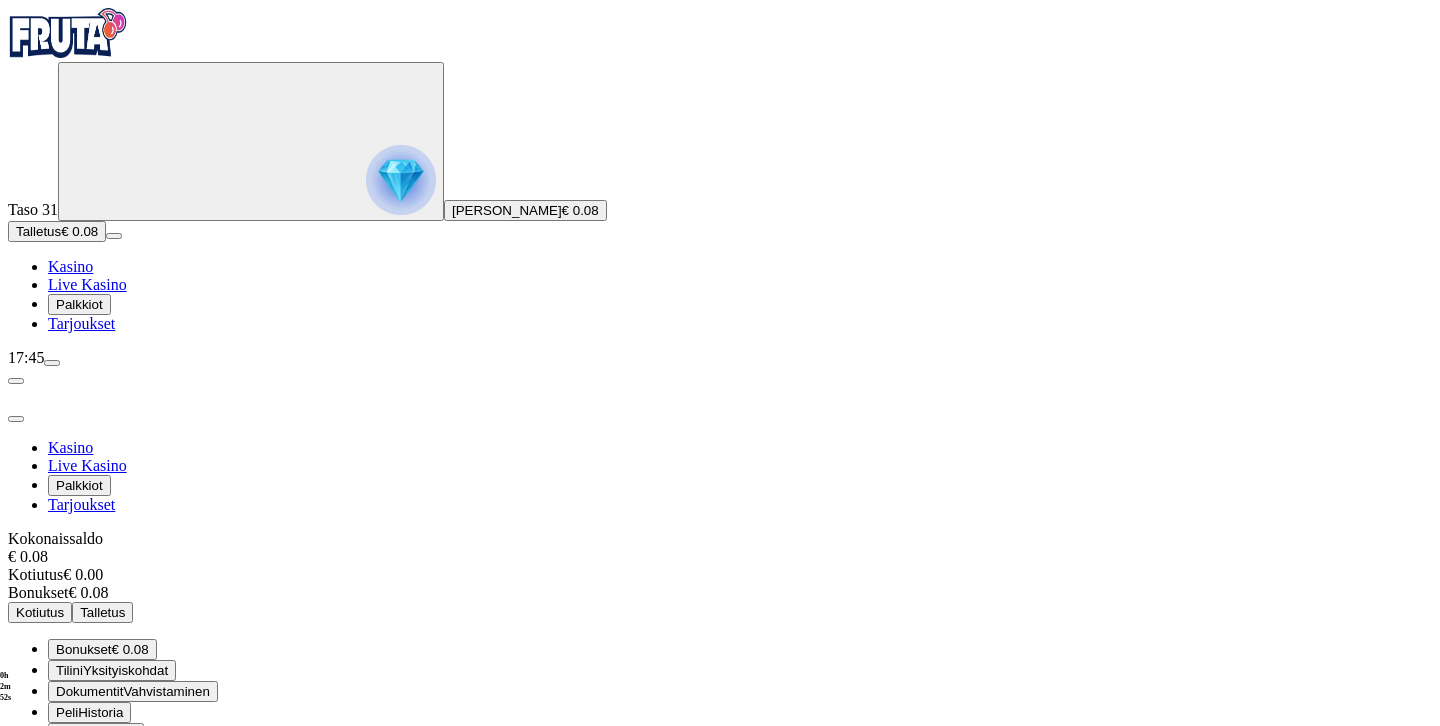 click on "Yksityiskohdat" at bounding box center [125, 670] 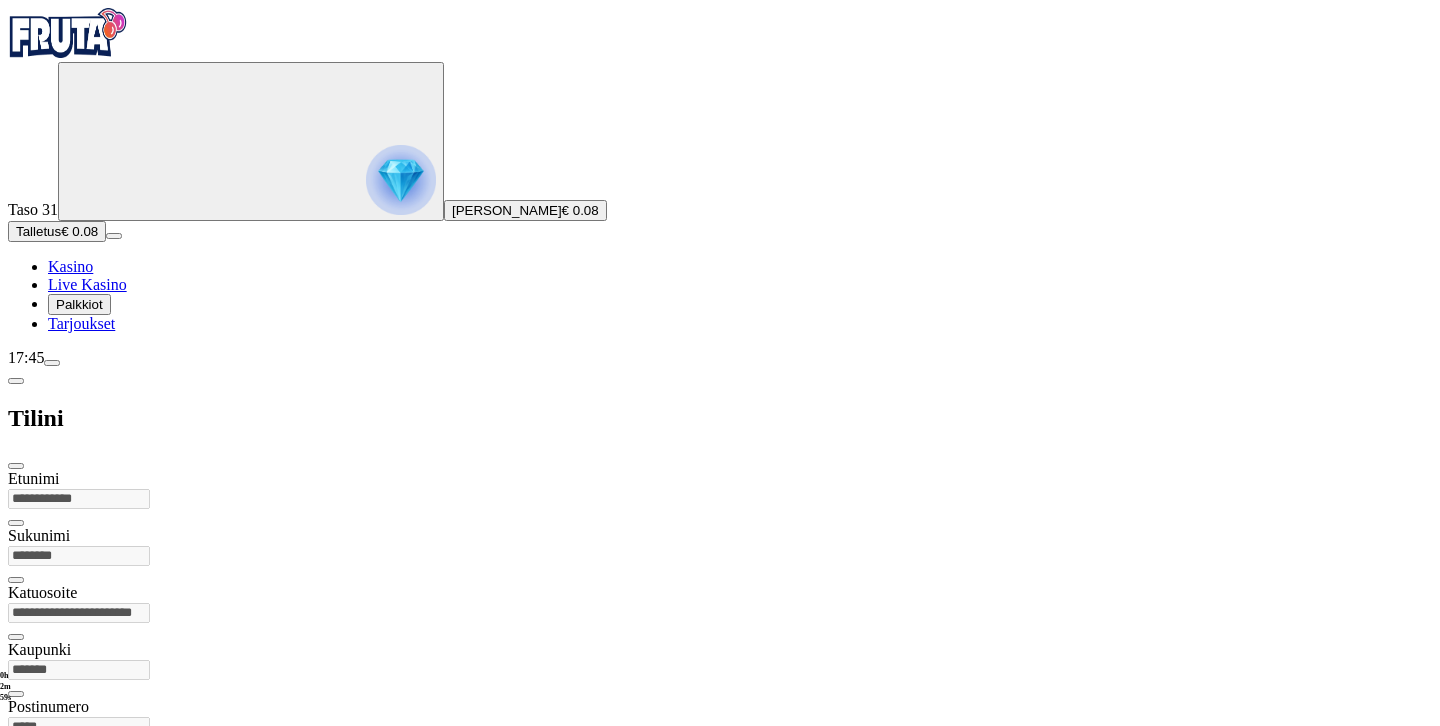 click at bounding box center (52, 363) 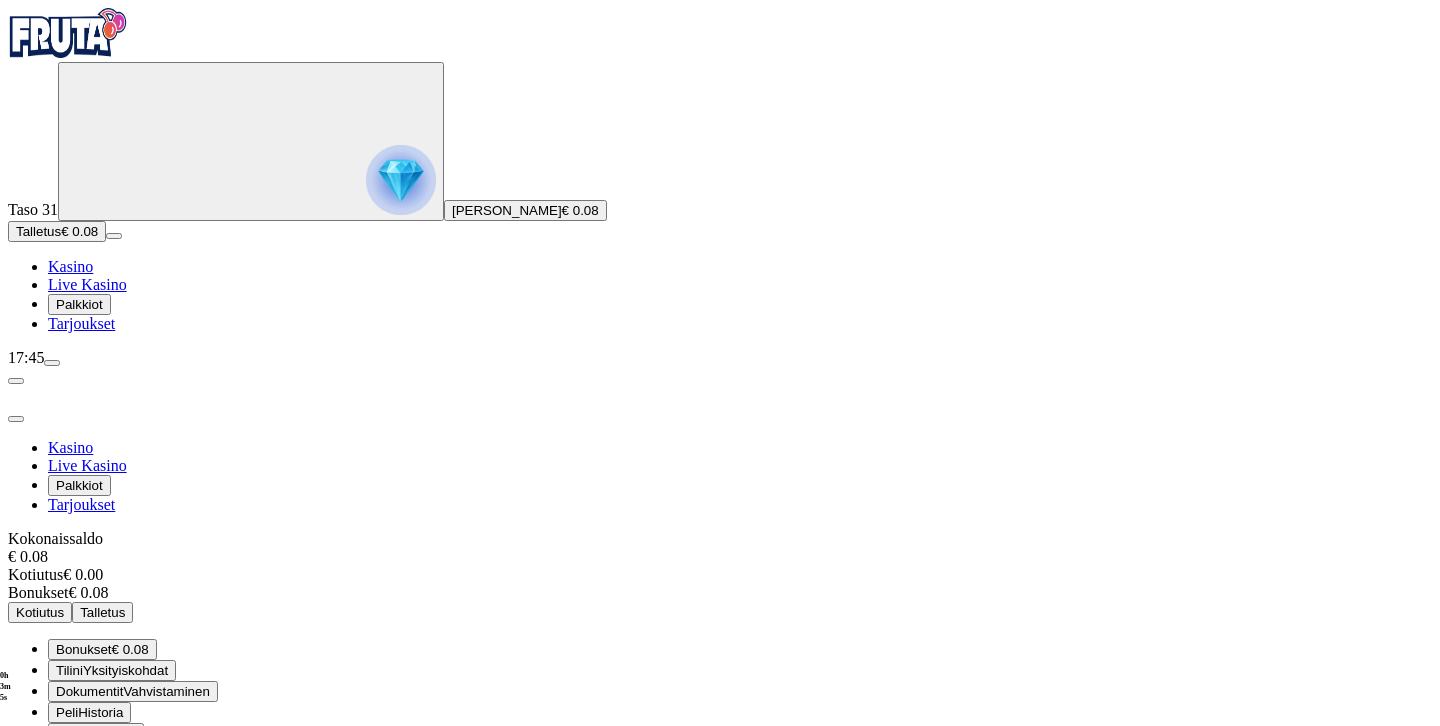 click on "Kysy apua" at bounding box center [87, 817] 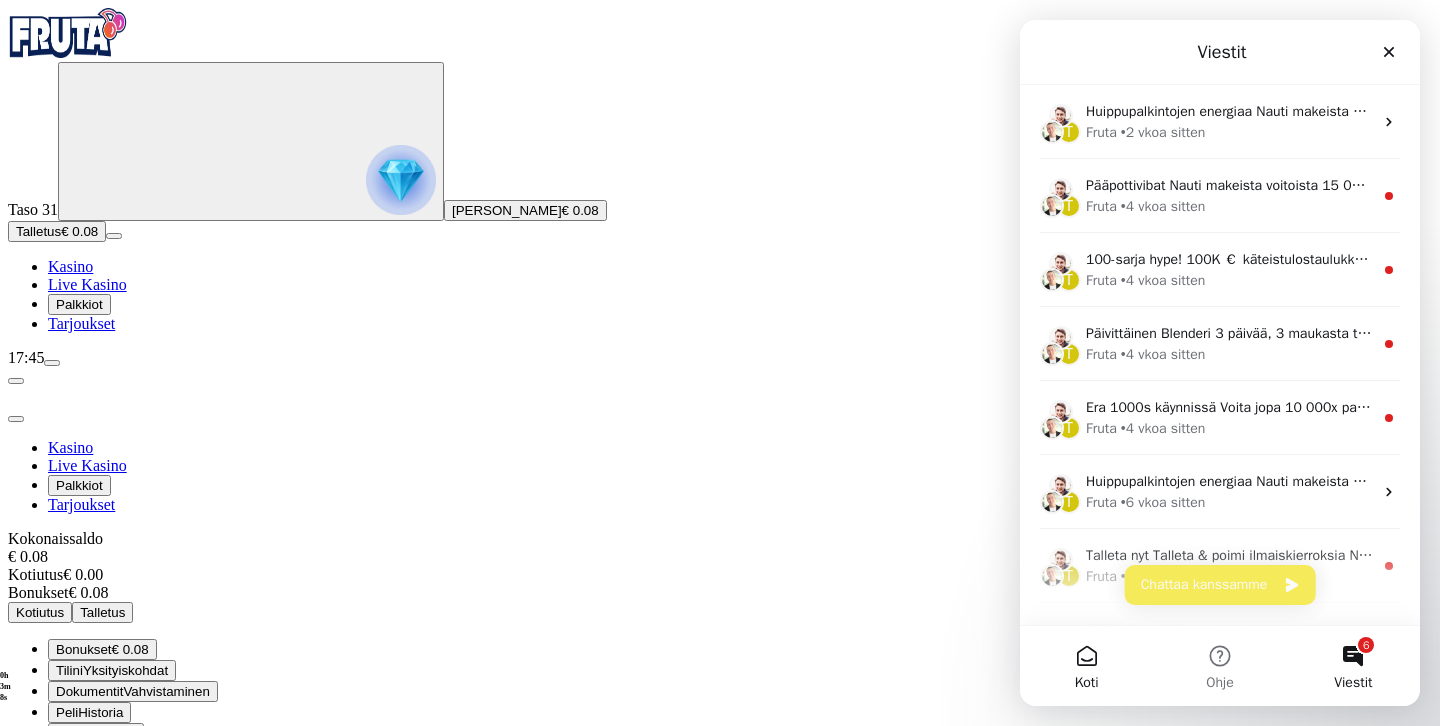 click on "Koti" at bounding box center (1086, 666) 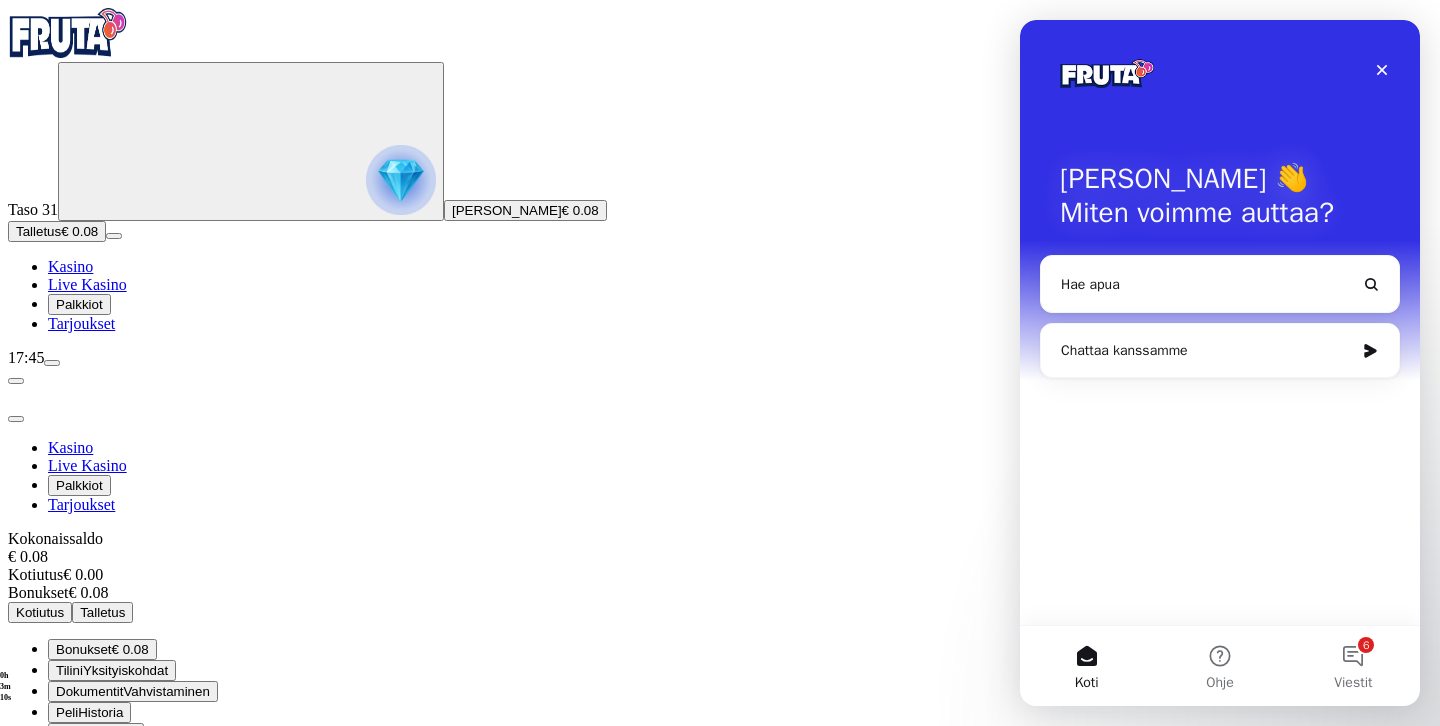 click on "Chattaa kanssamme" at bounding box center (1207, 350) 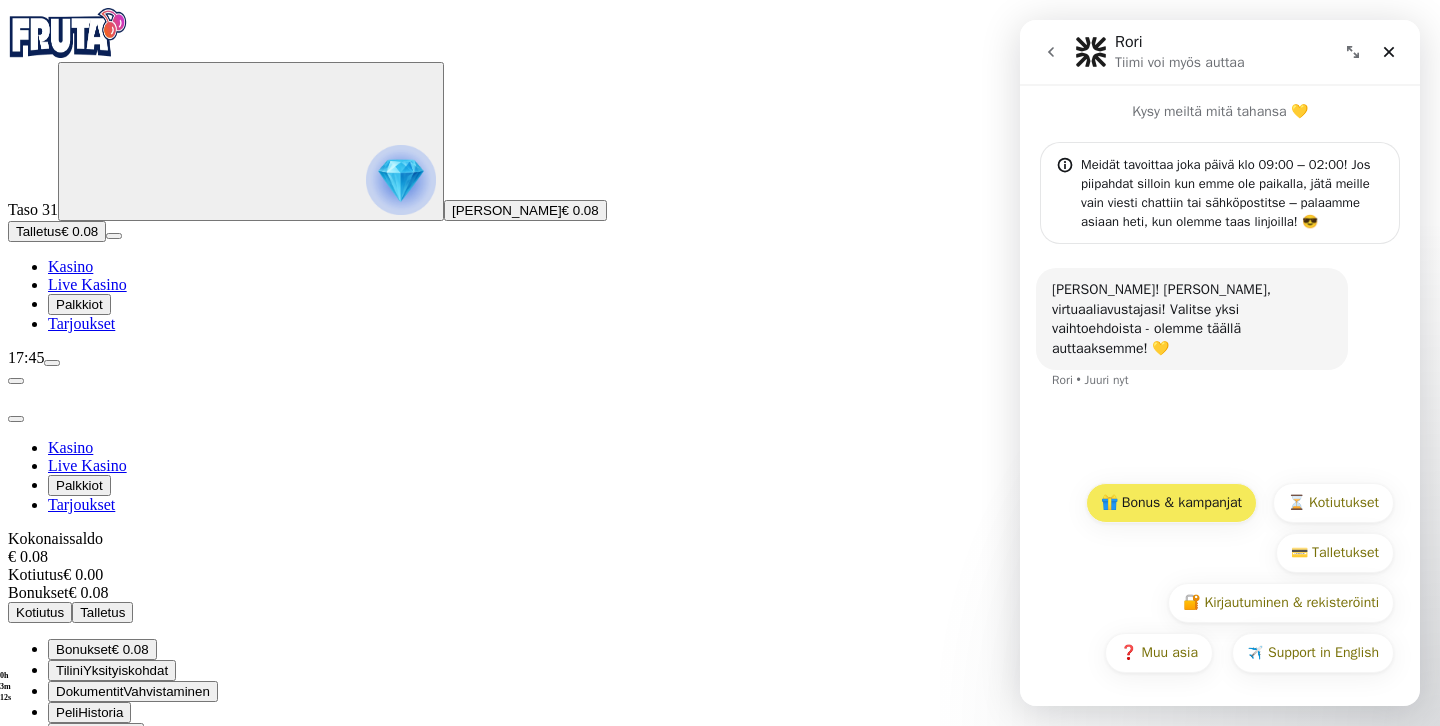 click on "🎁 Bonus & kampanjat" at bounding box center [1171, 503] 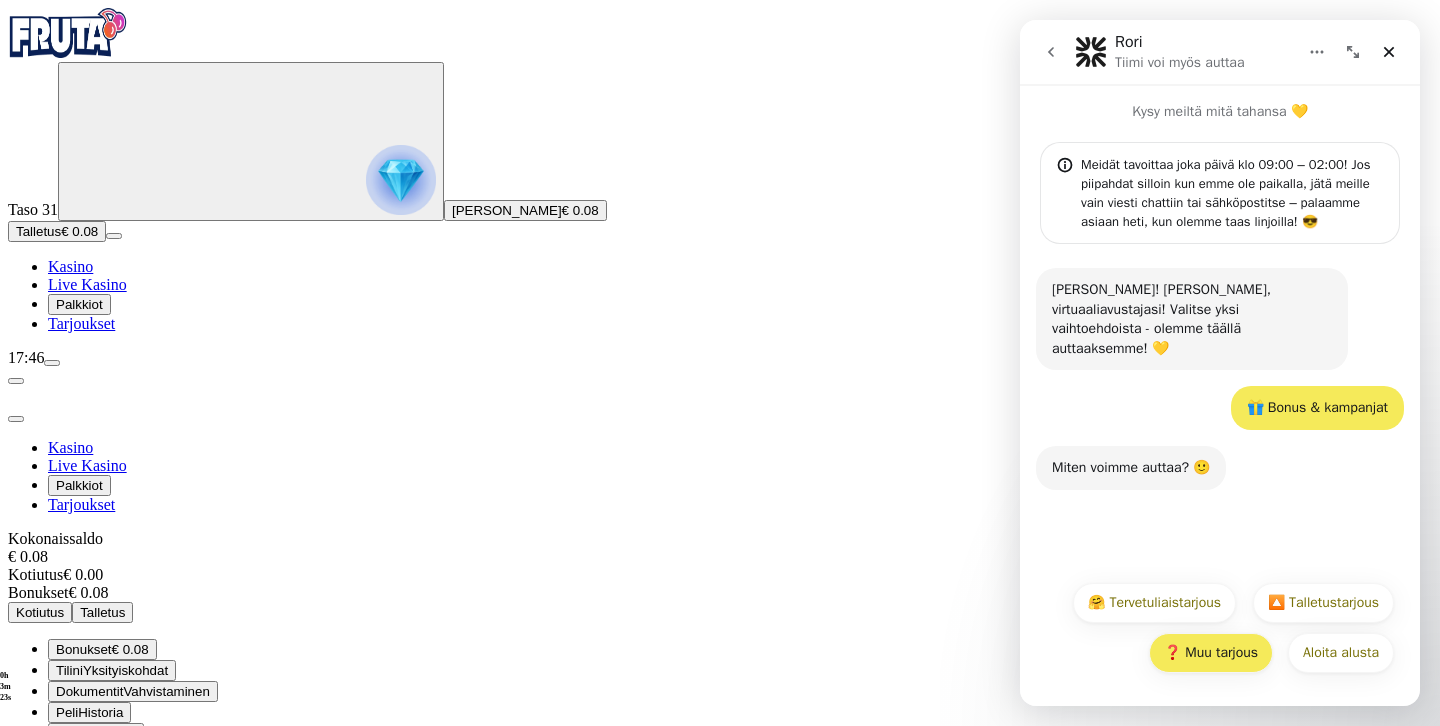 click on "❓ Muu tarjous" at bounding box center [1211, 653] 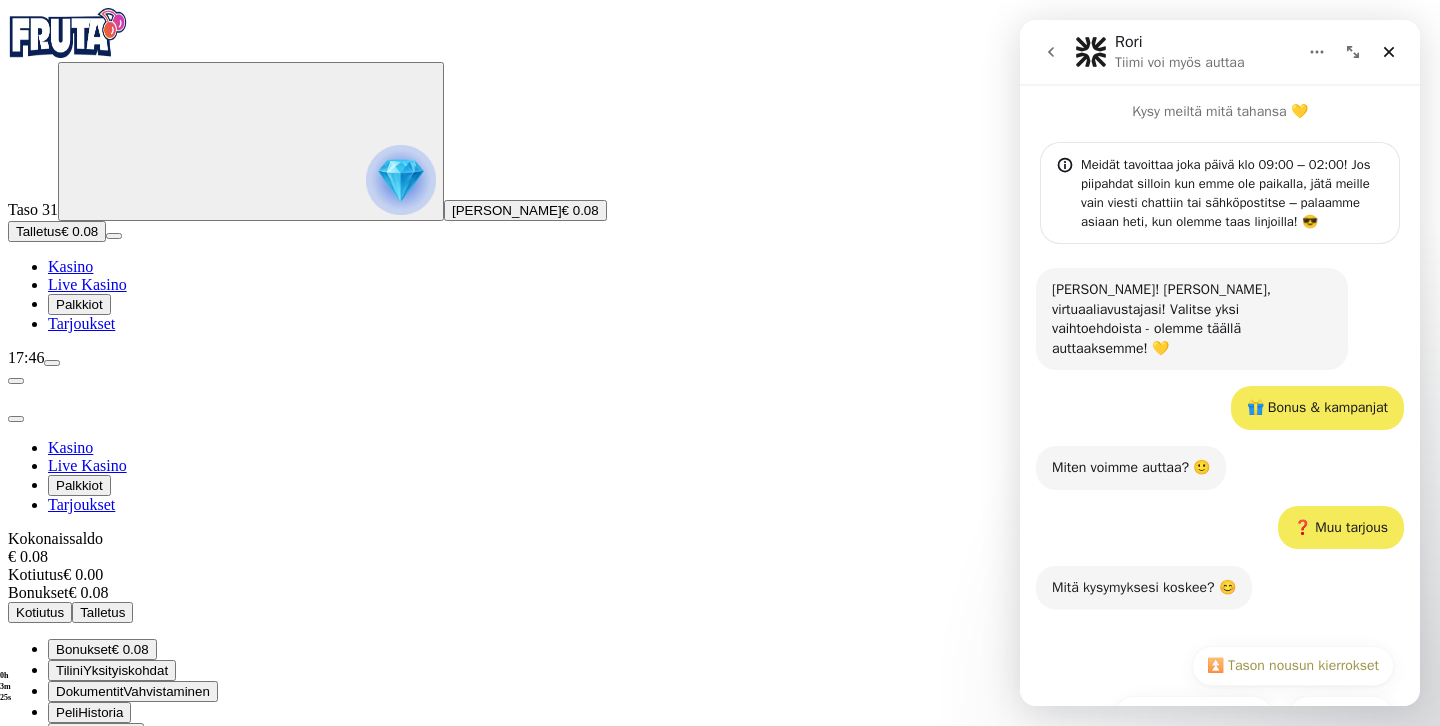 scroll, scrollTop: 43, scrollLeft: 0, axis: vertical 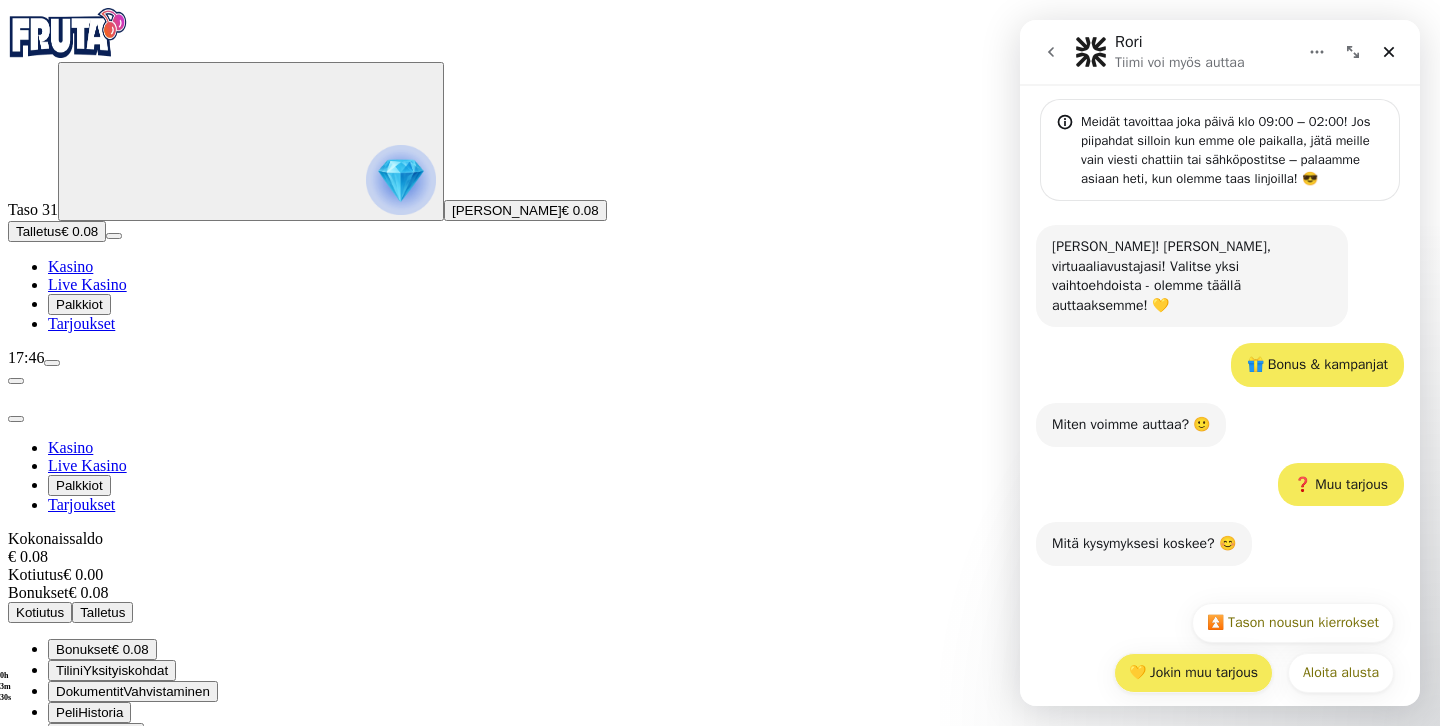 click on "💛 Jokin muu tarjous" at bounding box center (1193, 673) 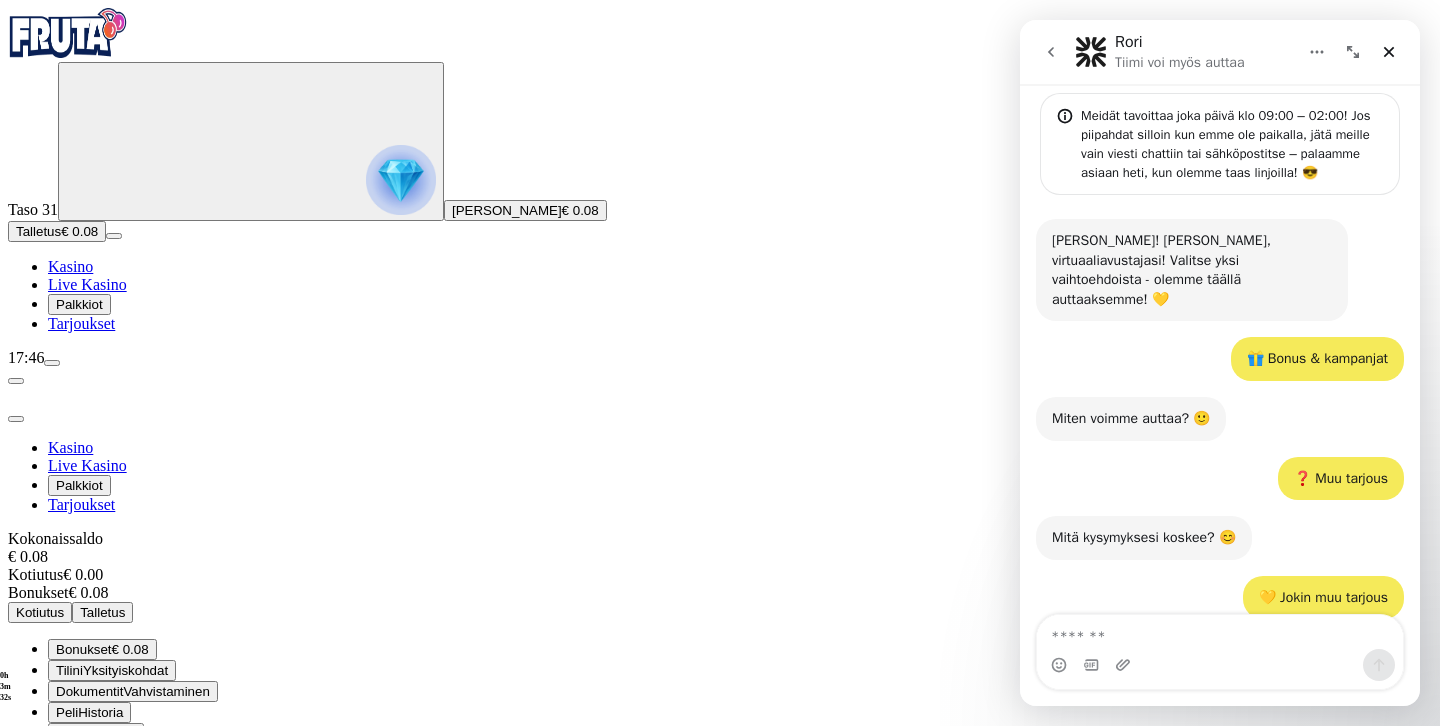 scroll, scrollTop: 155, scrollLeft: 0, axis: vertical 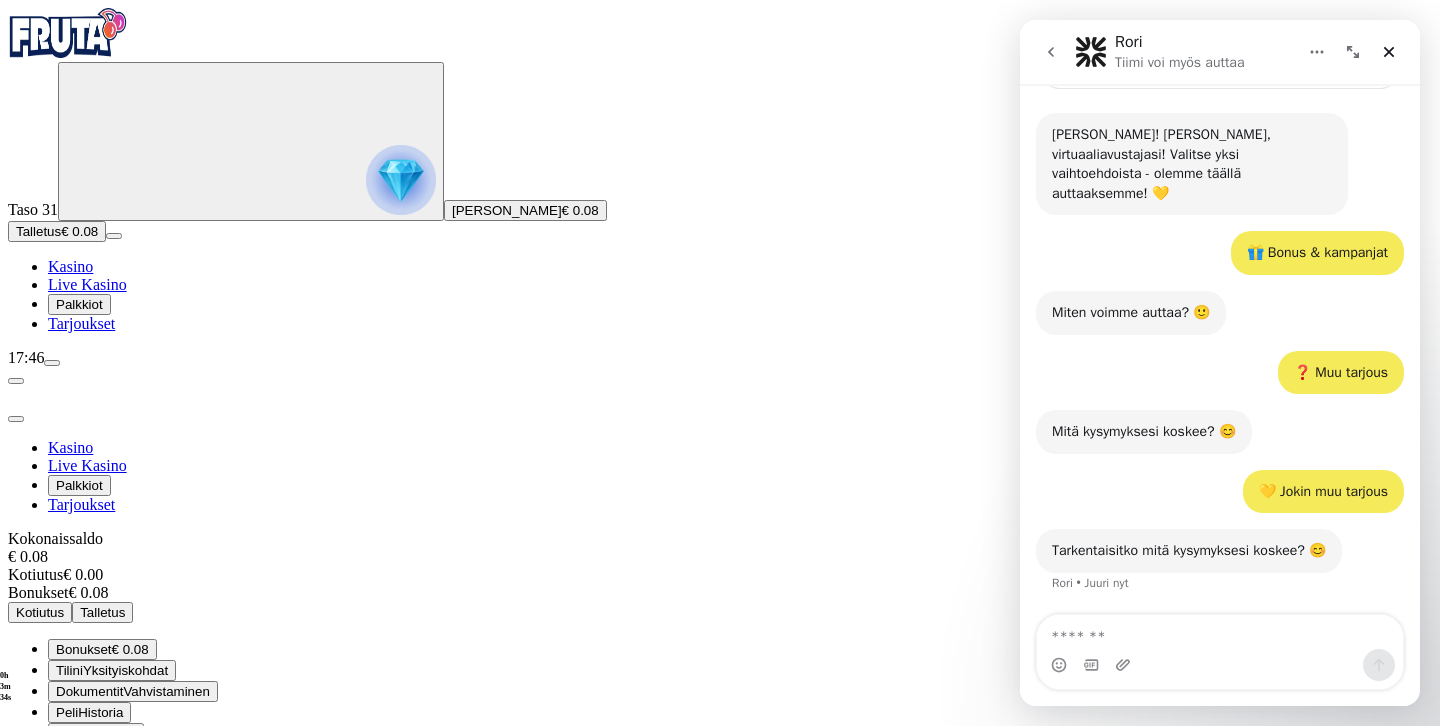 click at bounding box center (1220, 665) 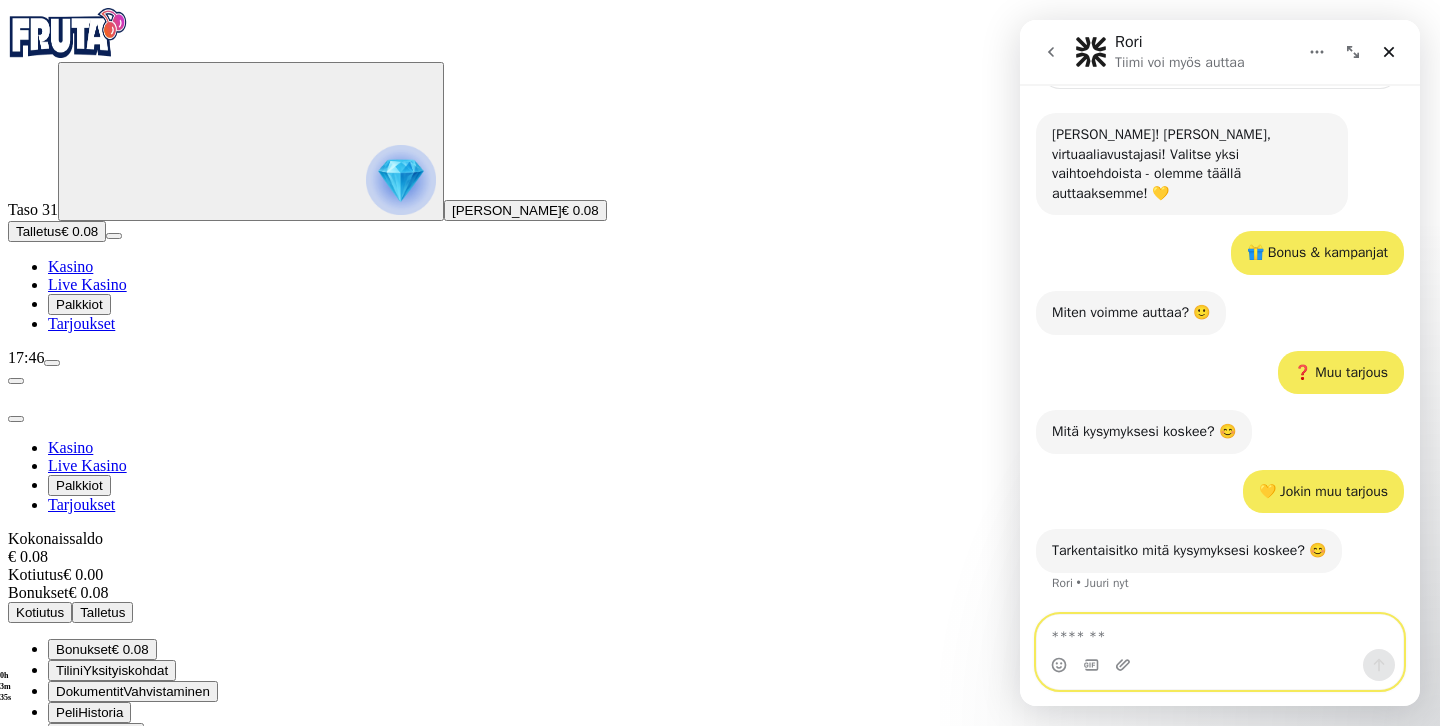 click at bounding box center [1220, 632] 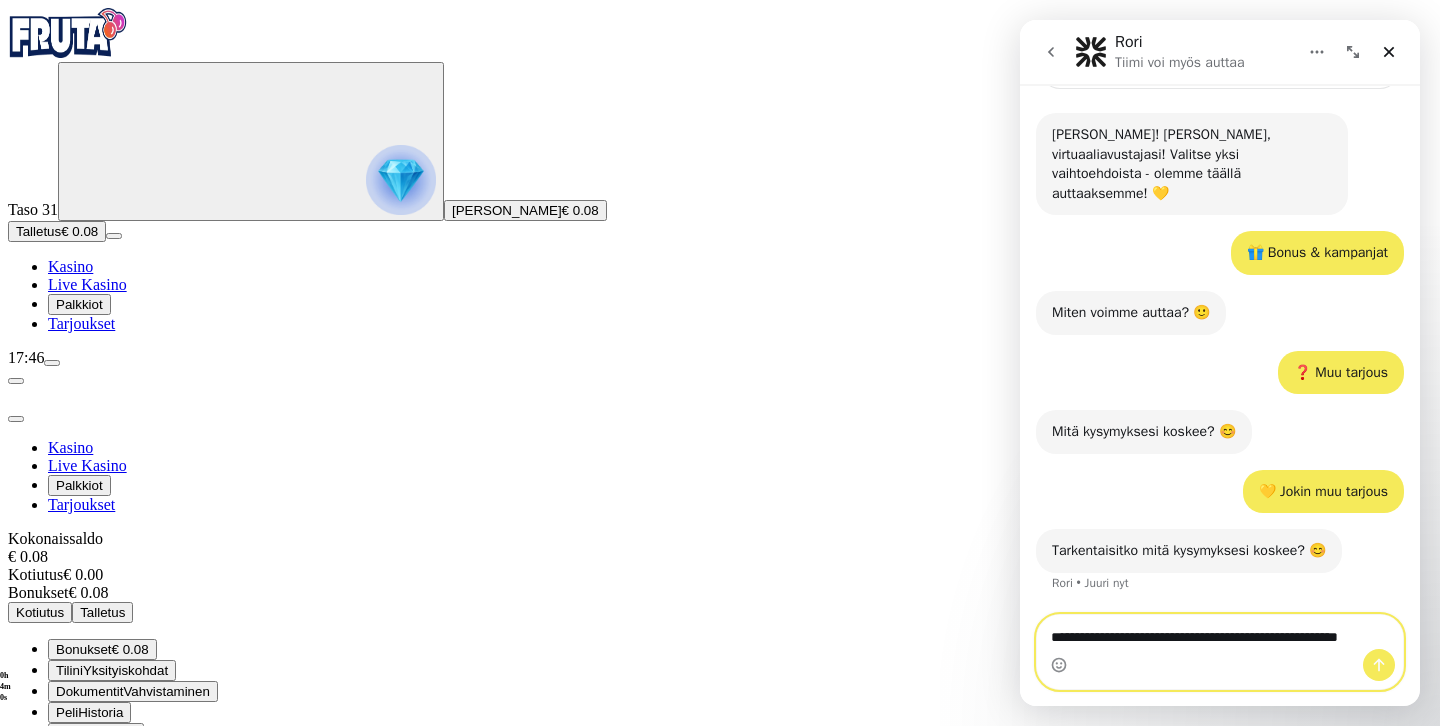 scroll, scrollTop: 175, scrollLeft: 0, axis: vertical 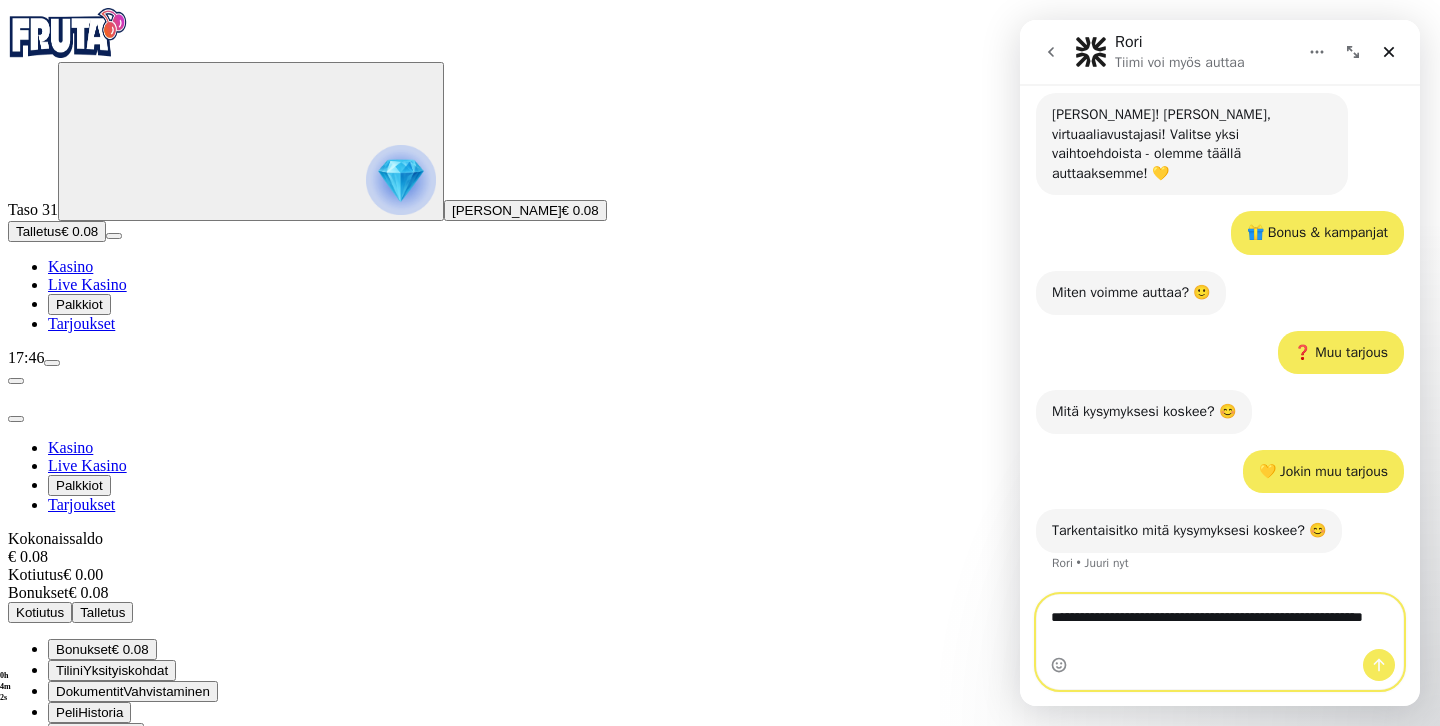 type on "**********" 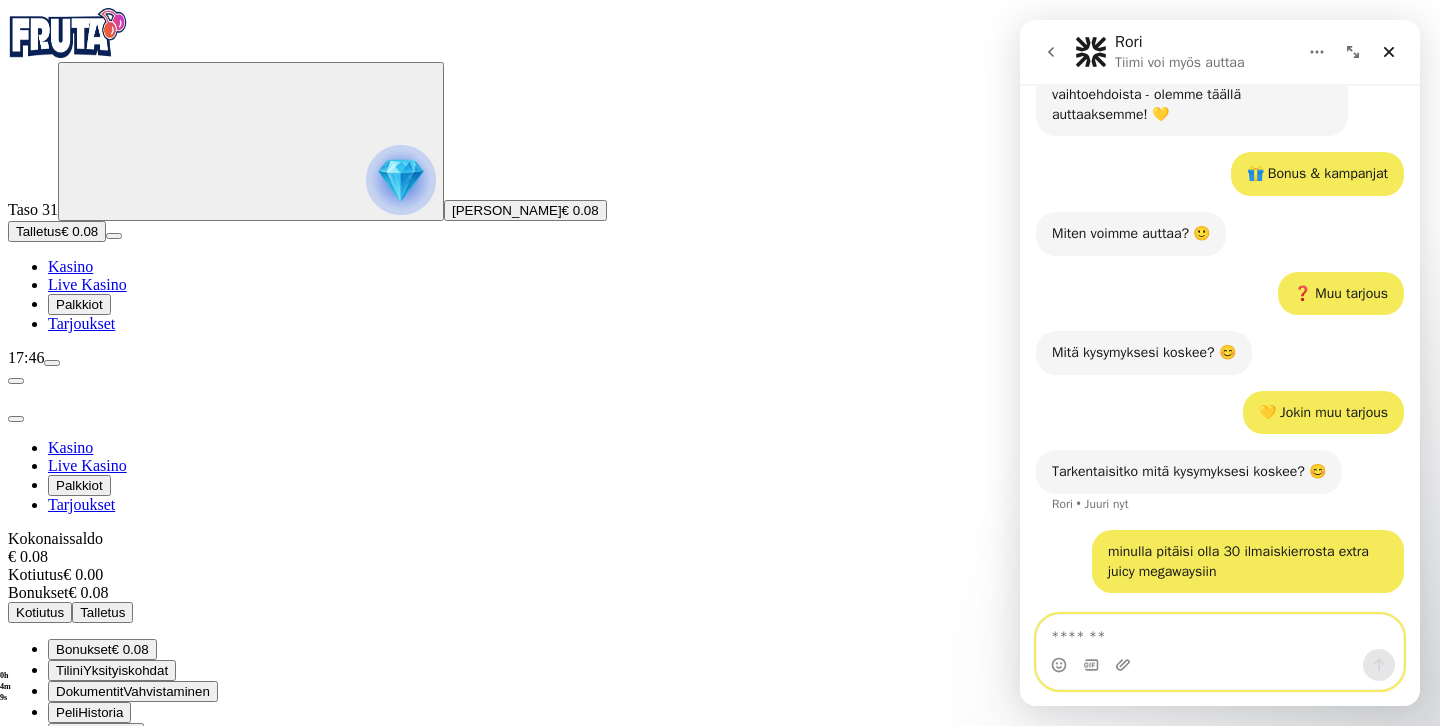 scroll, scrollTop: 299, scrollLeft: 0, axis: vertical 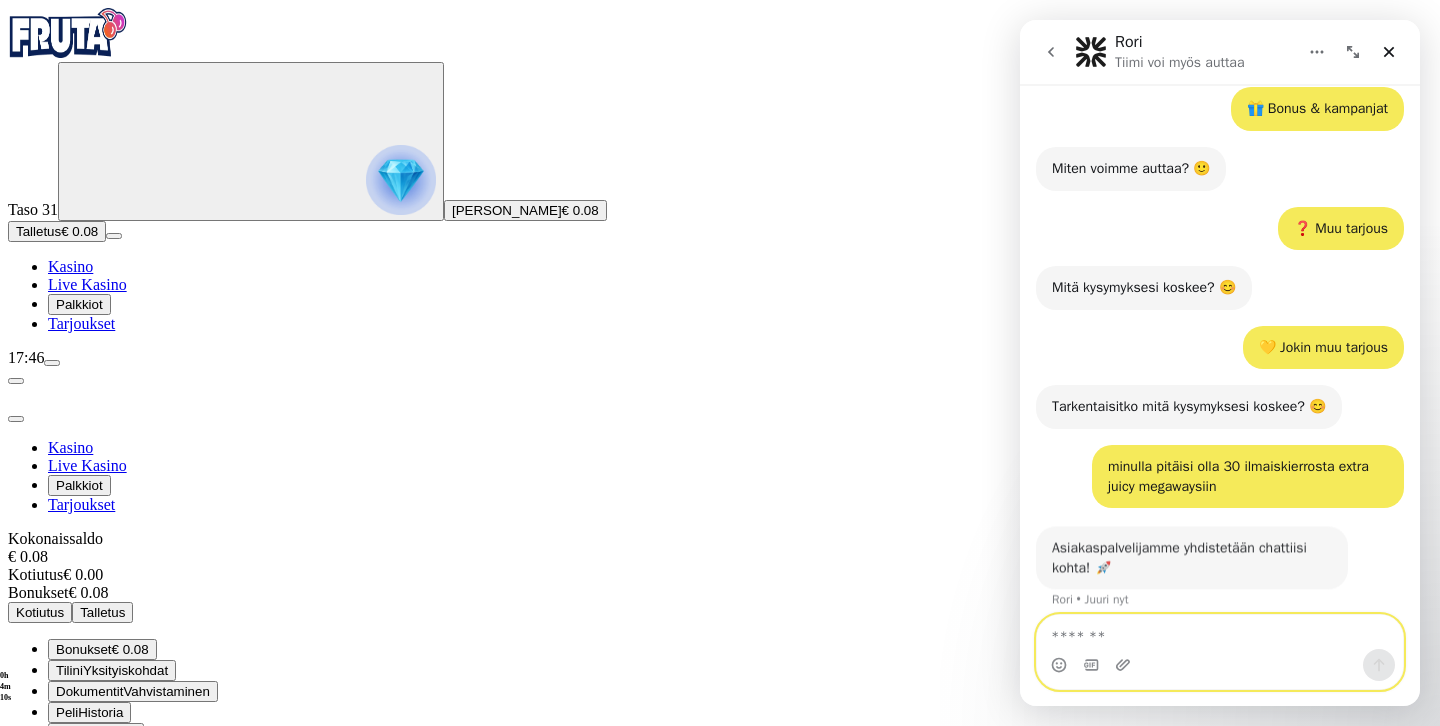 type on "*" 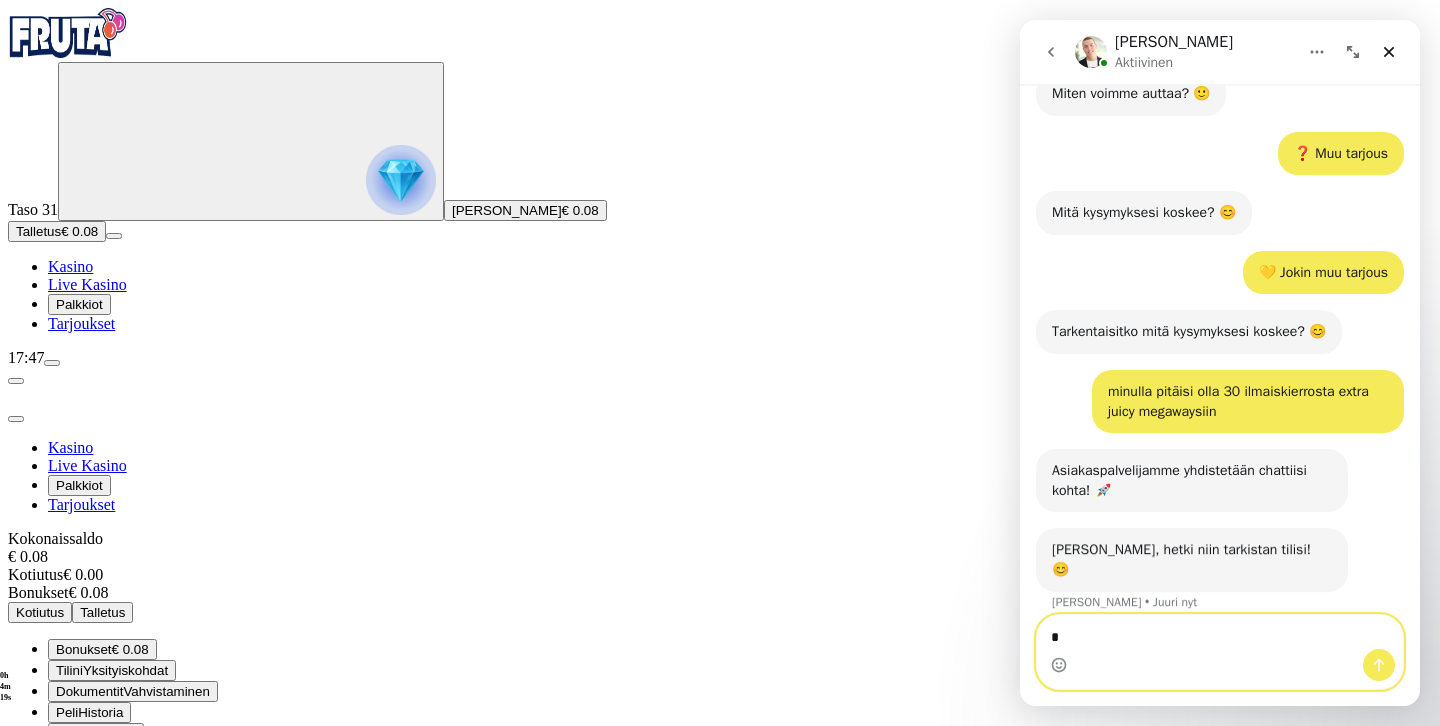 scroll, scrollTop: 373, scrollLeft: 0, axis: vertical 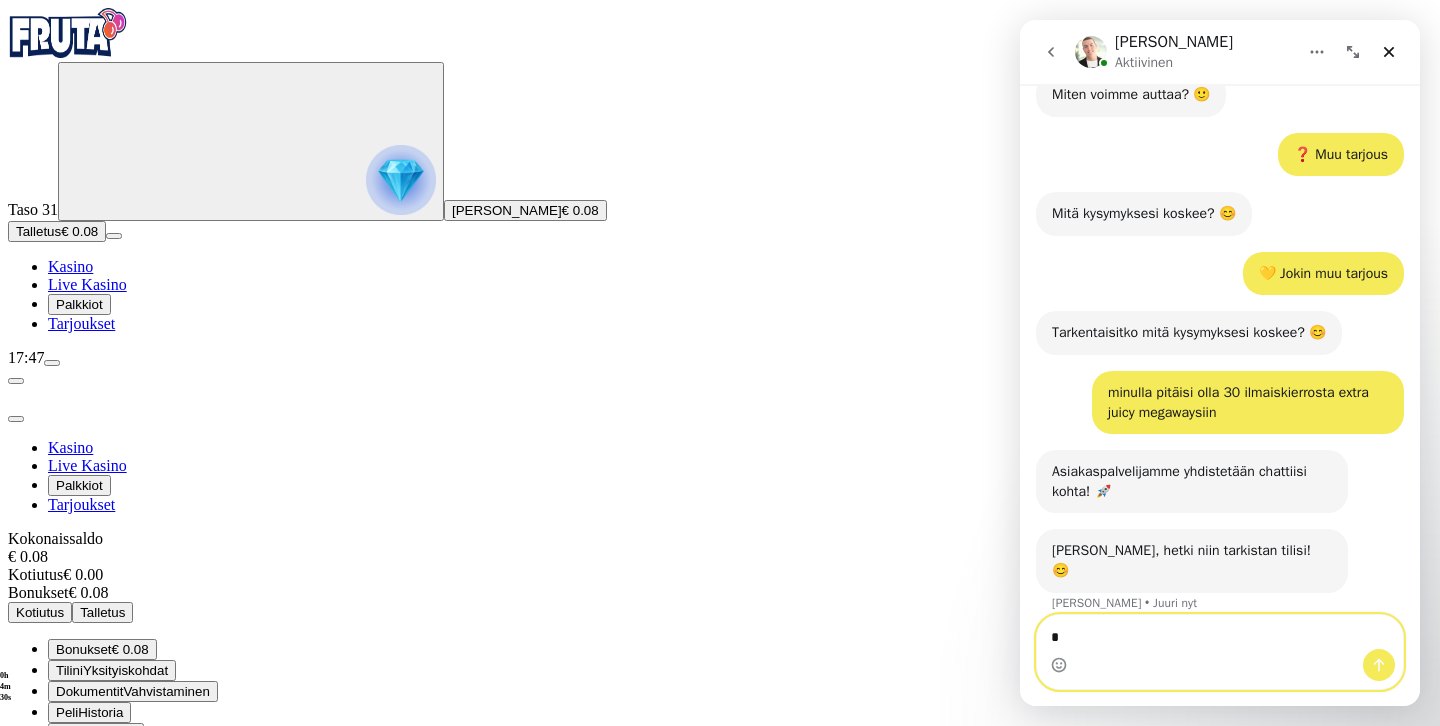 type 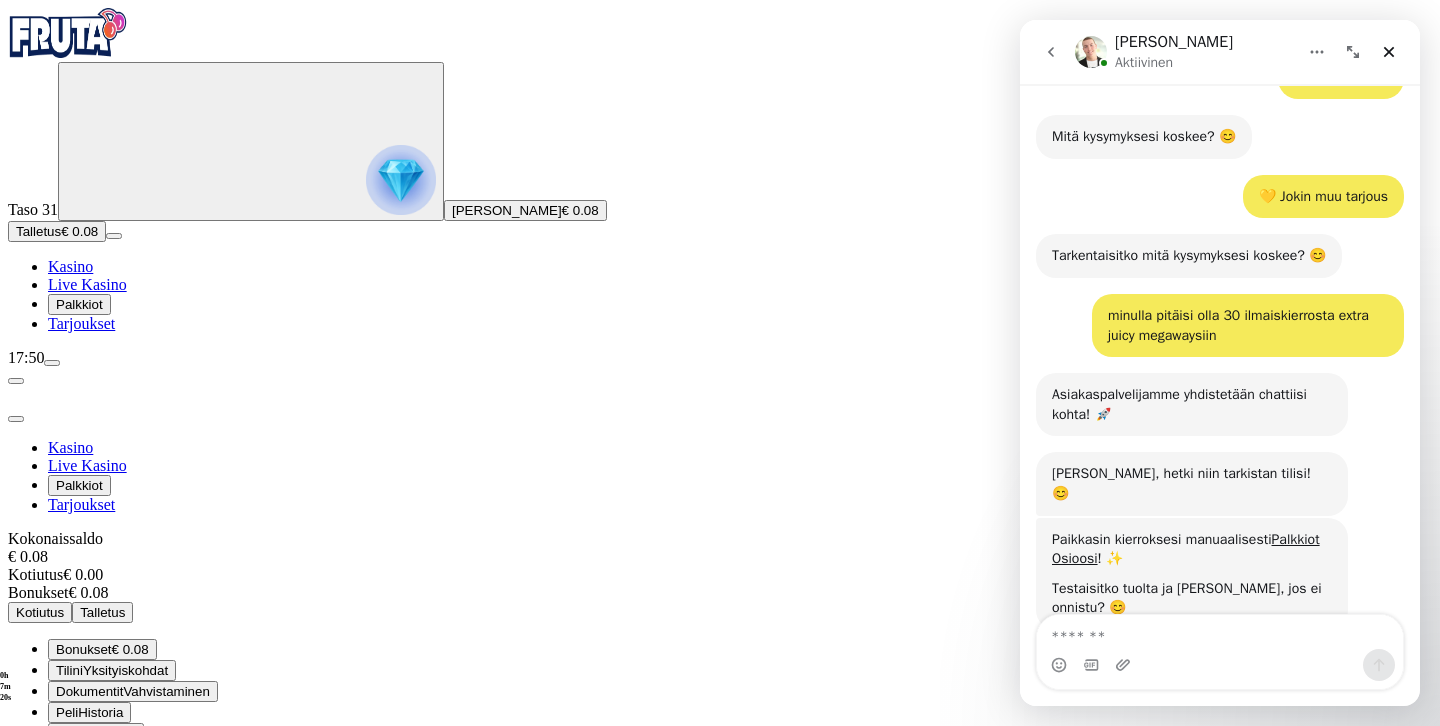 scroll, scrollTop: 487, scrollLeft: 0, axis: vertical 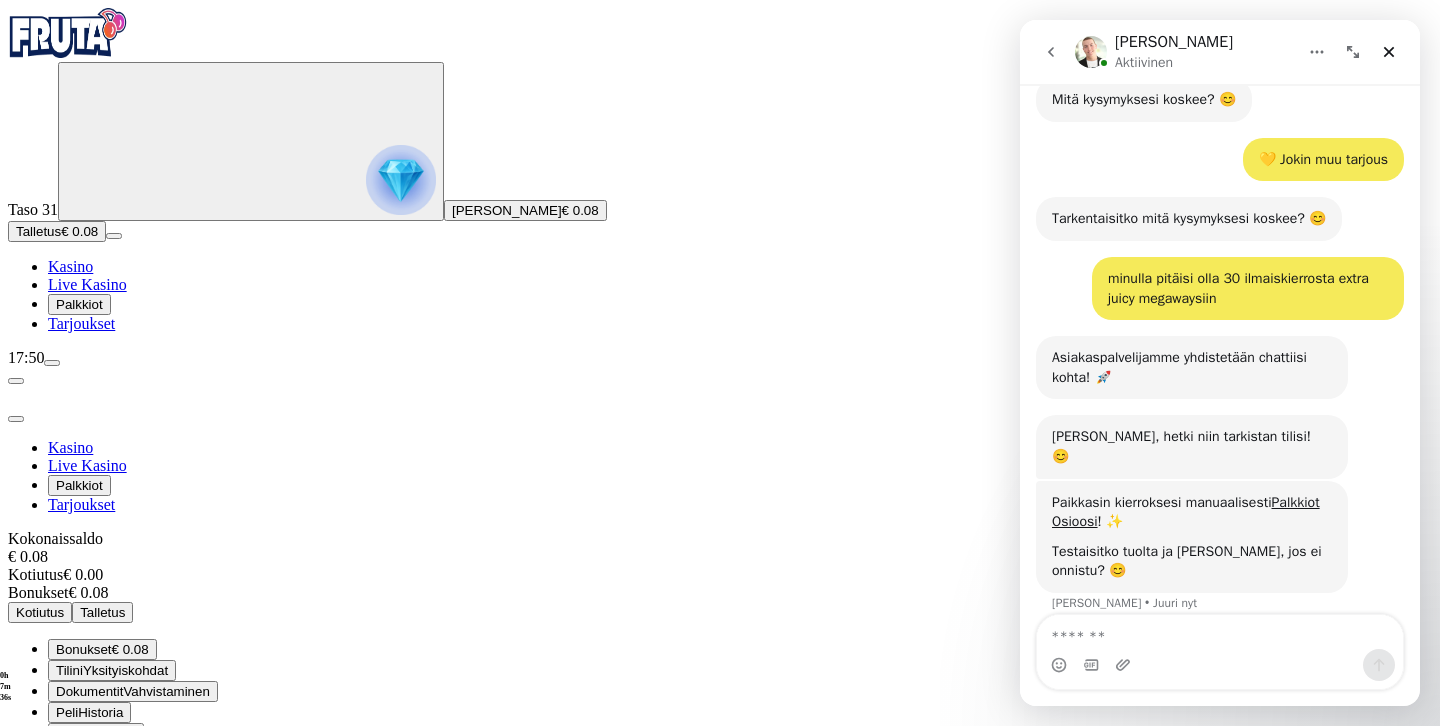 click on "Palkkiot" at bounding box center (79, 304) 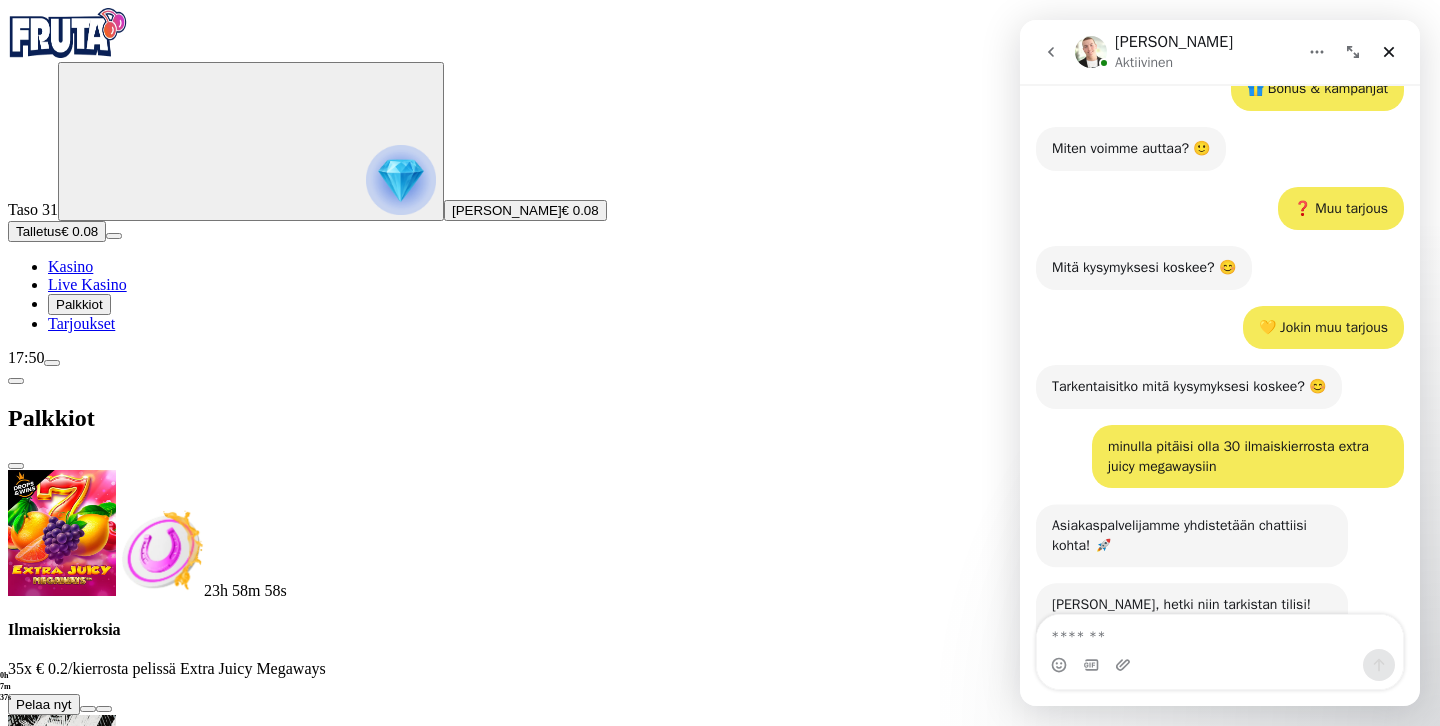 scroll, scrollTop: 487, scrollLeft: 0, axis: vertical 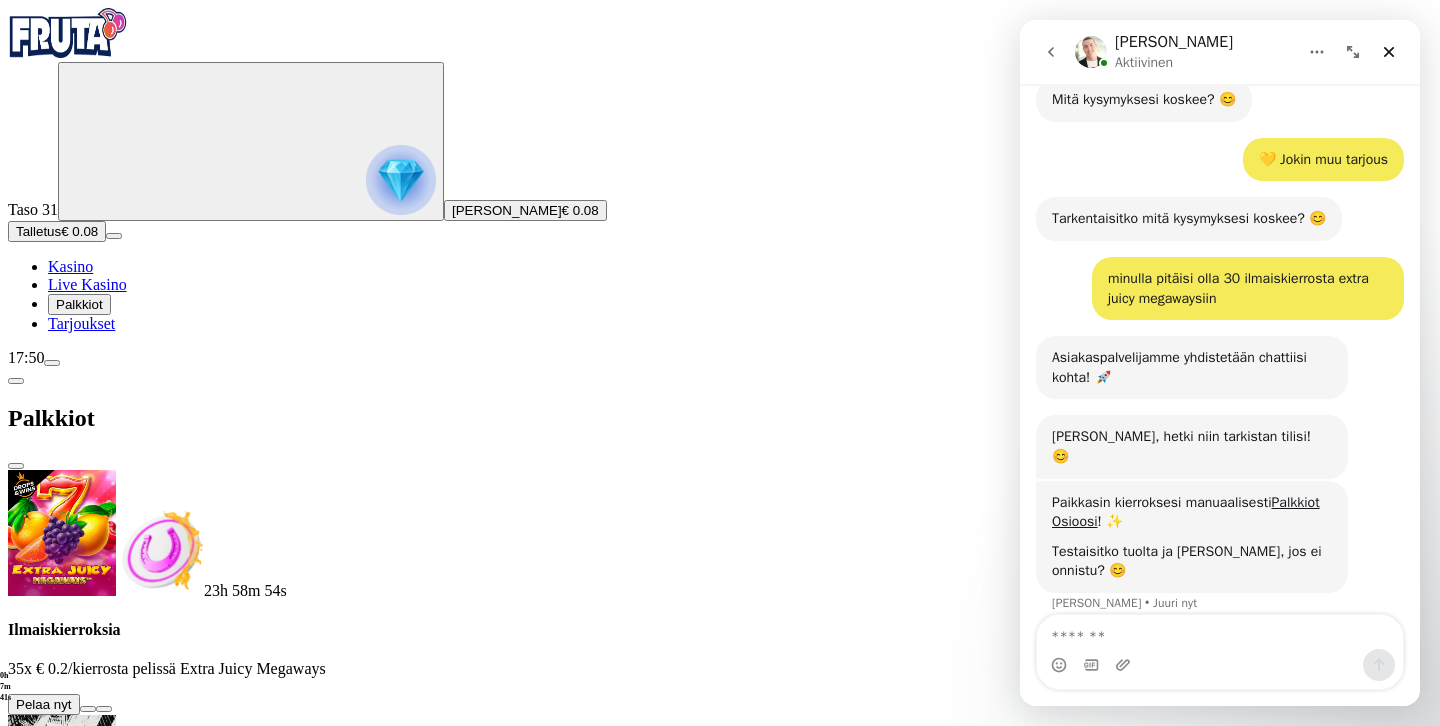 click at bounding box center [1220, 632] 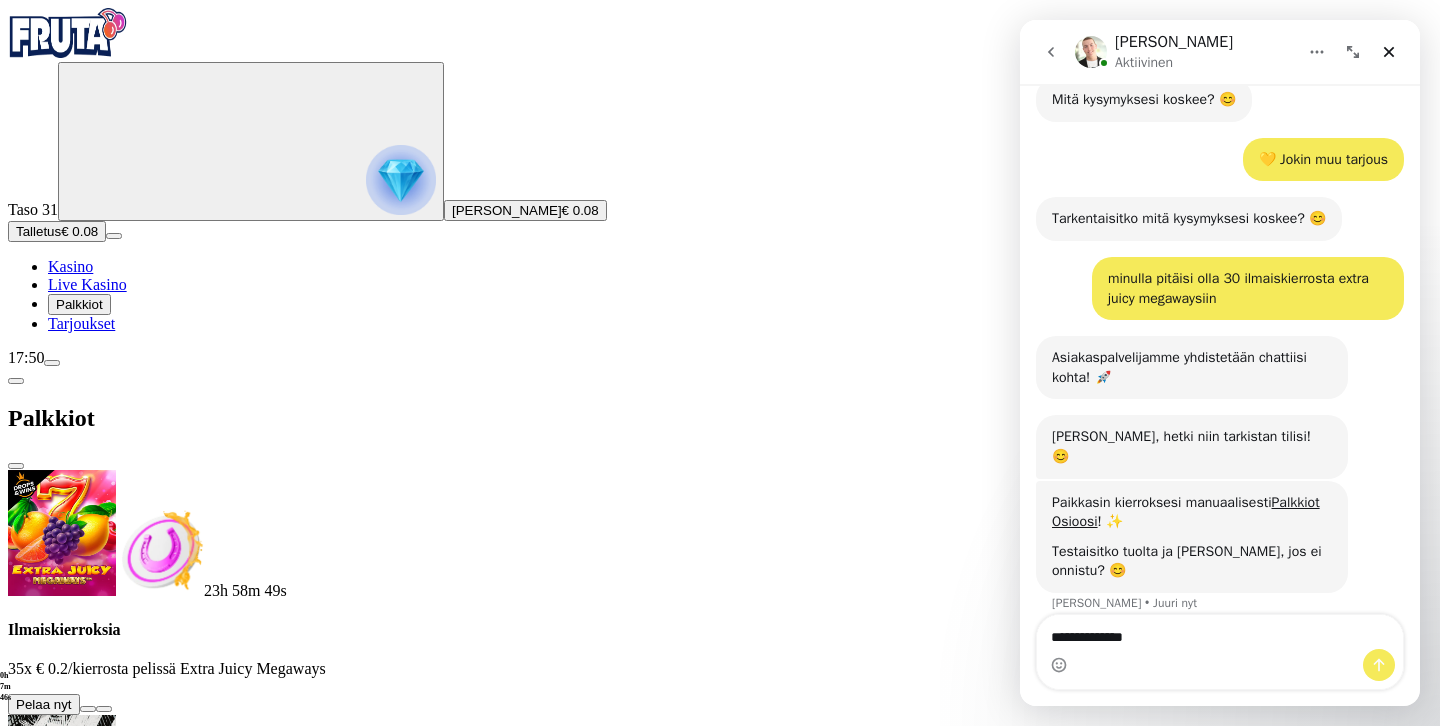 type on "**********" 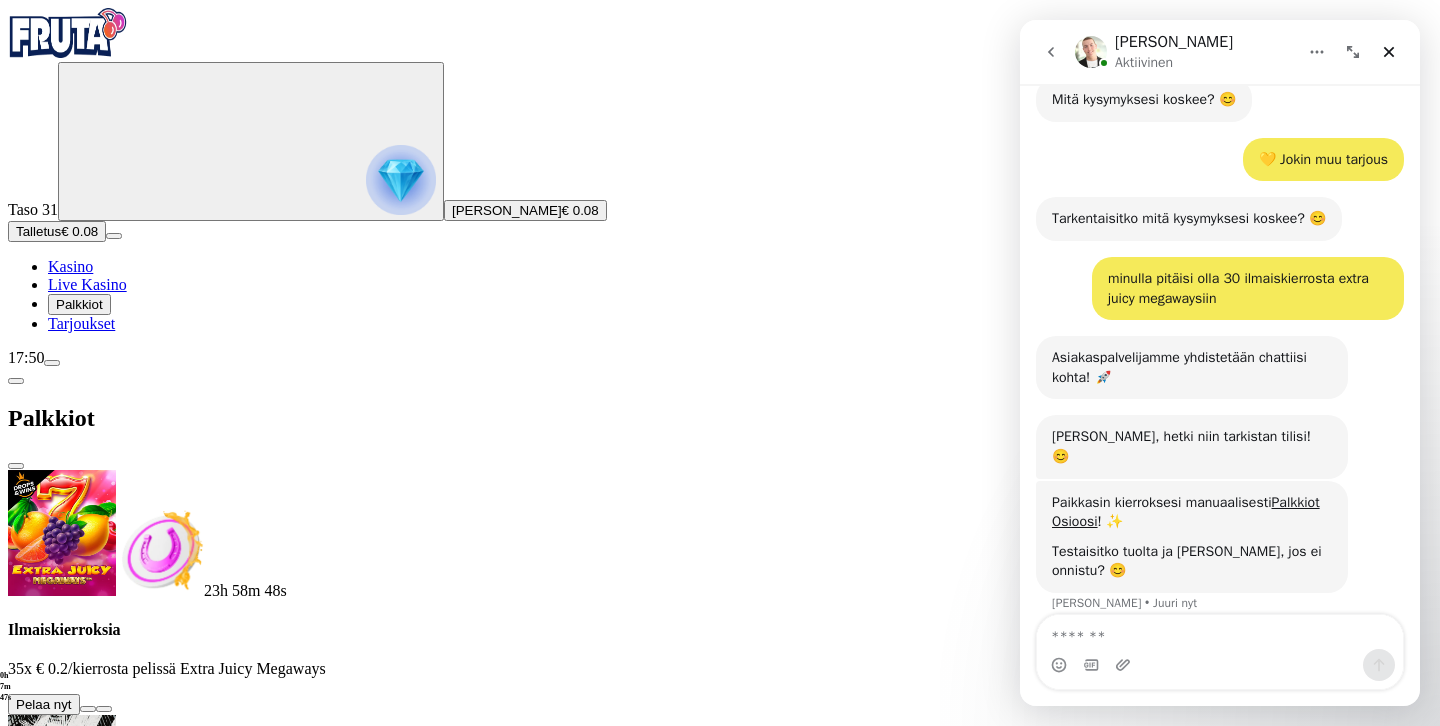 scroll, scrollTop: 547, scrollLeft: 0, axis: vertical 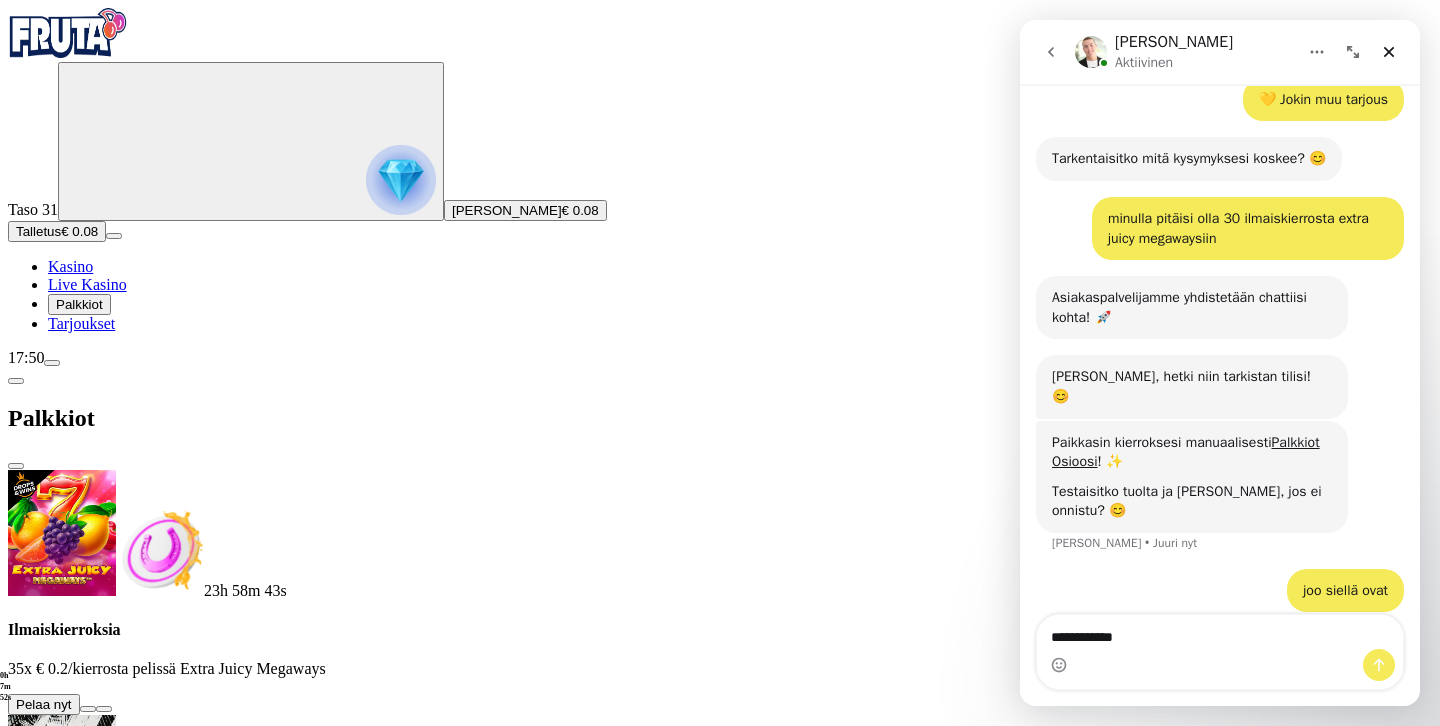 type on "**********" 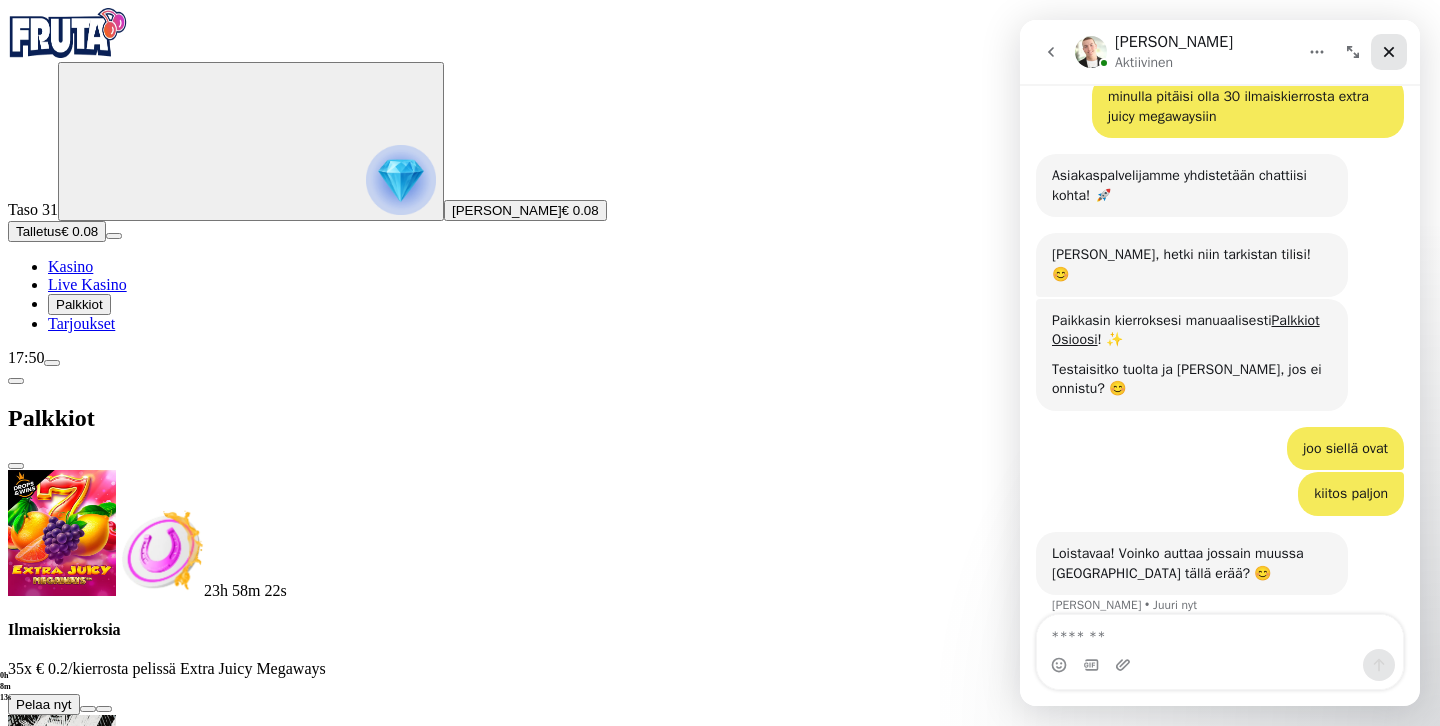 scroll, scrollTop: 672, scrollLeft: 0, axis: vertical 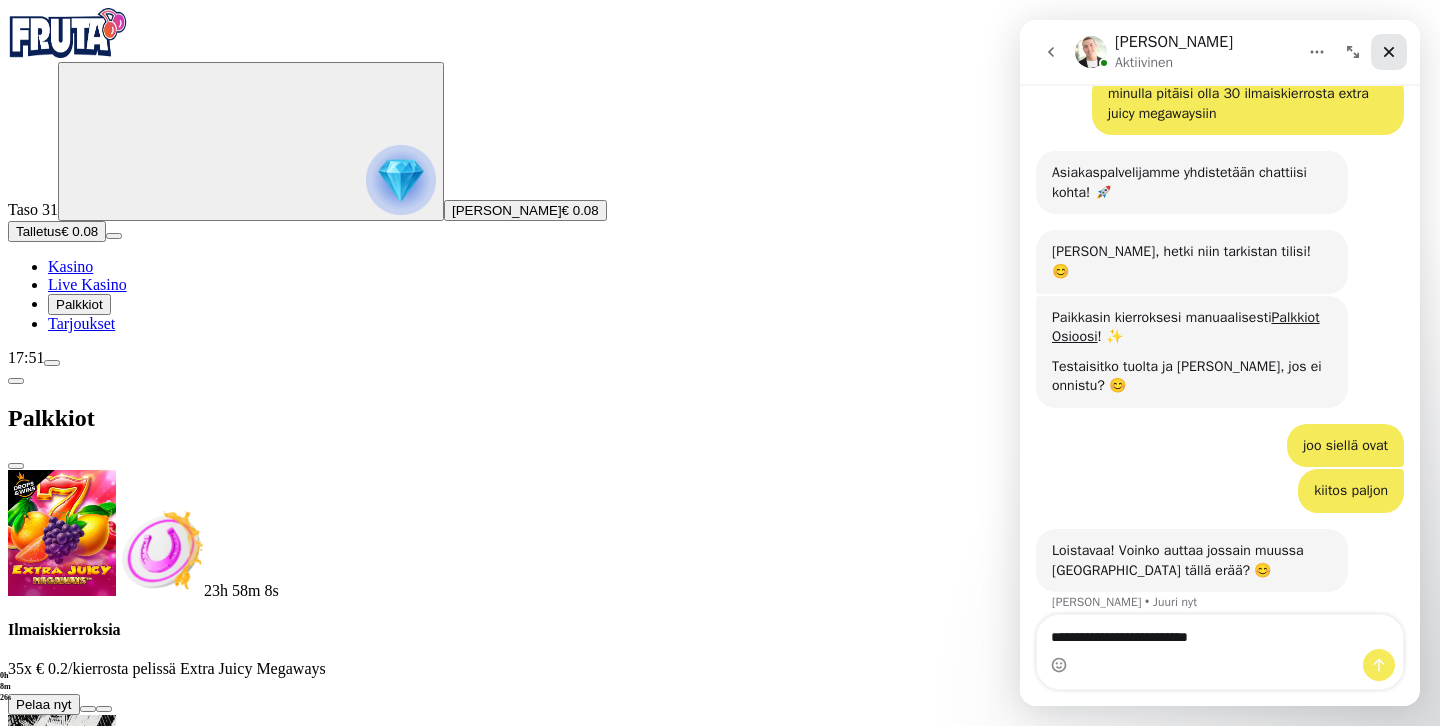 type on "**********" 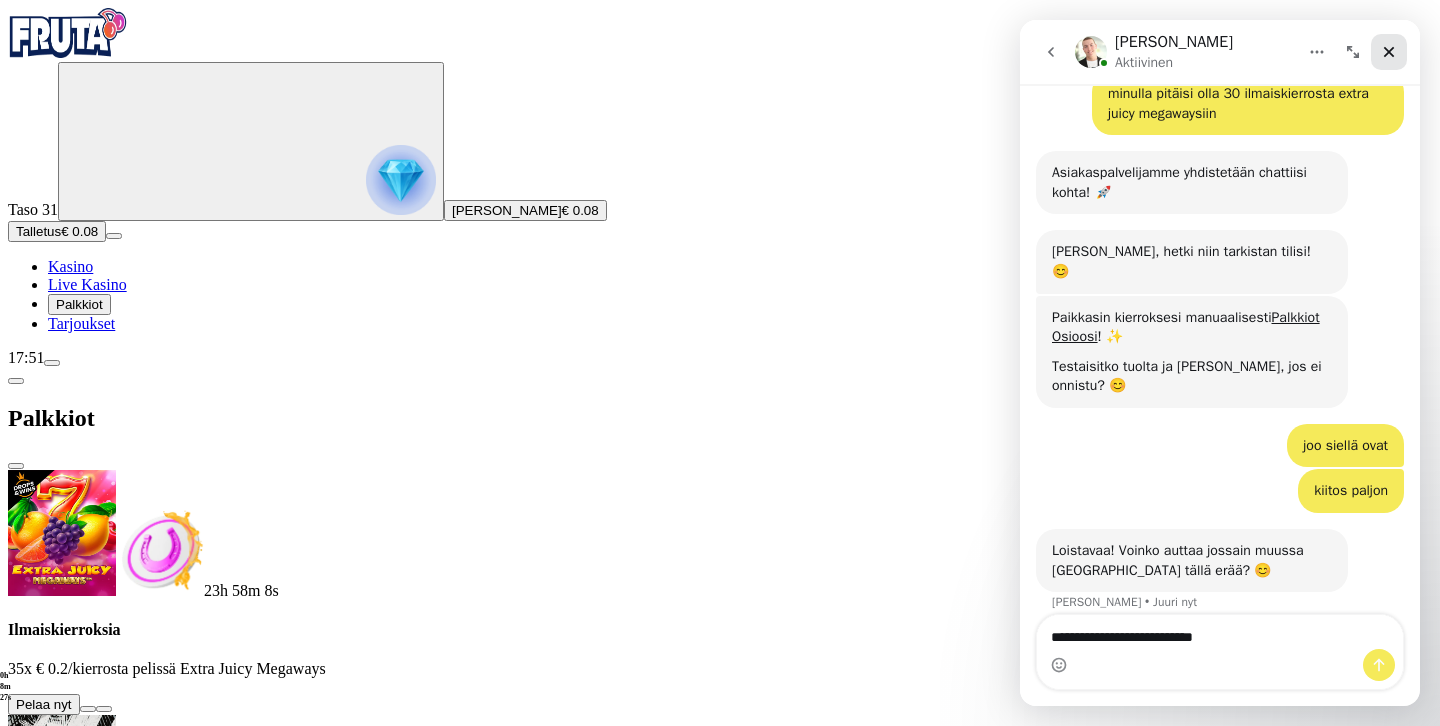 type 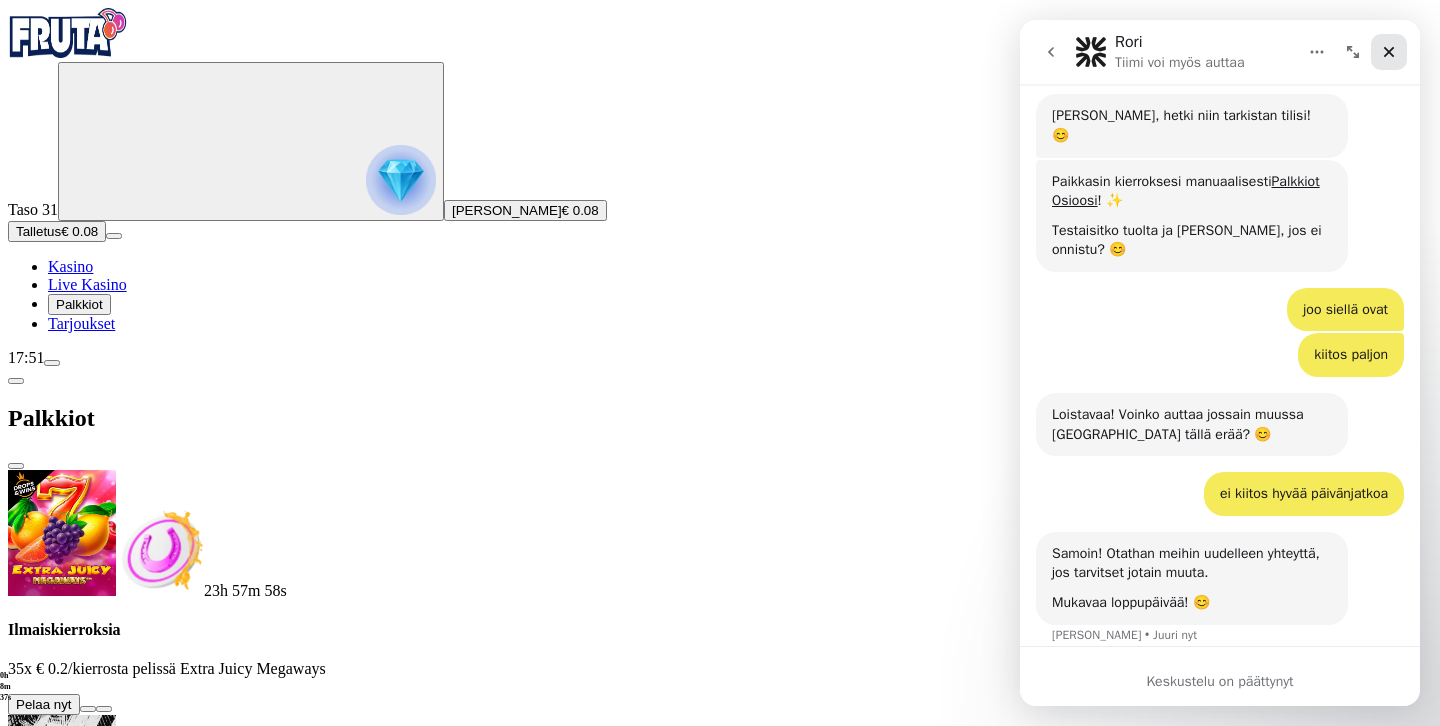 scroll, scrollTop: 828, scrollLeft: 0, axis: vertical 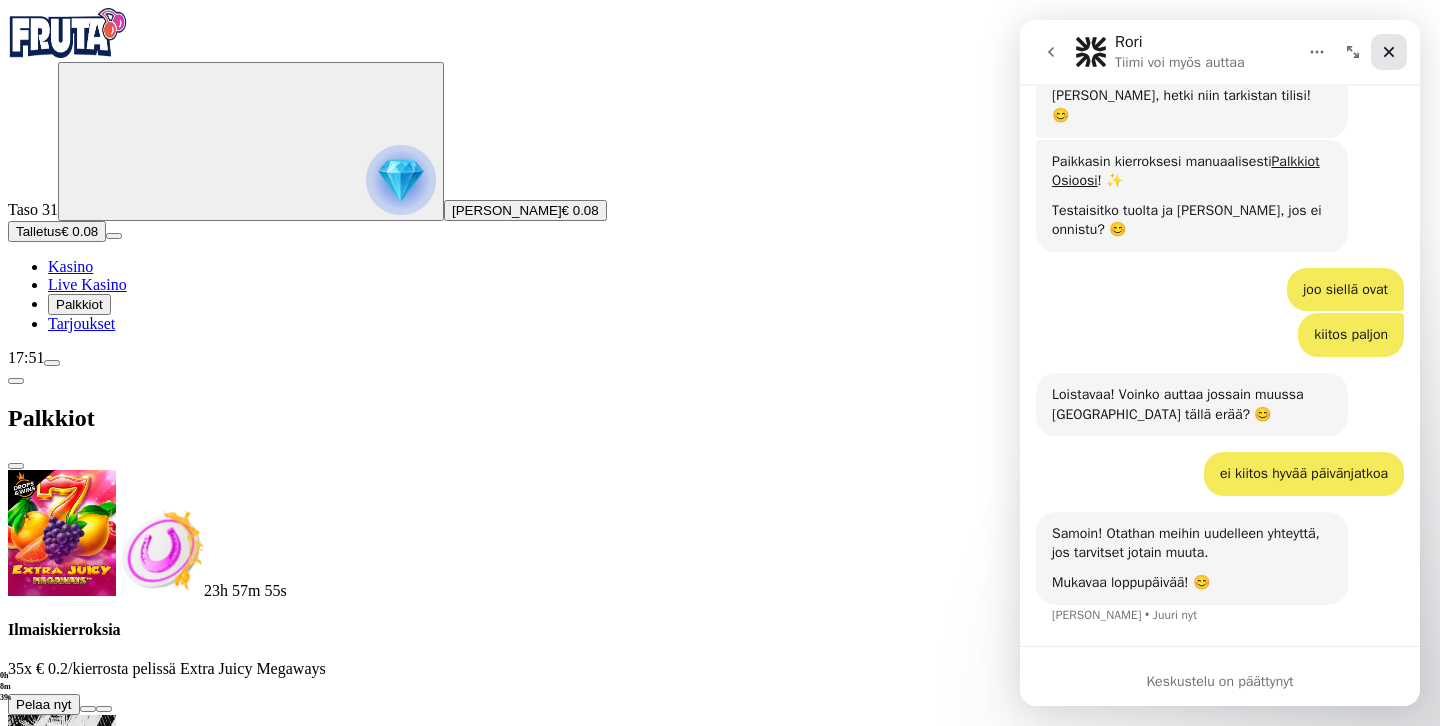 click at bounding box center (1389, 52) 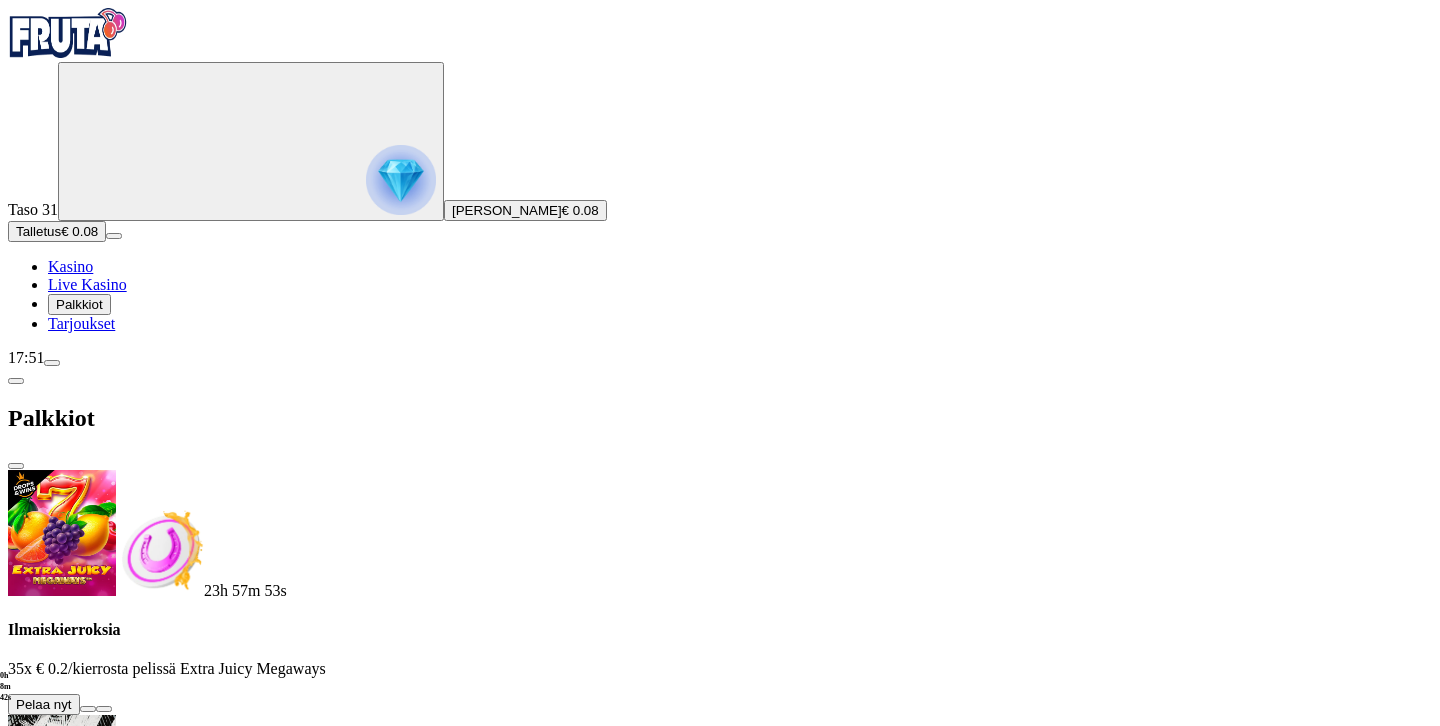 click at bounding box center (88, 709) 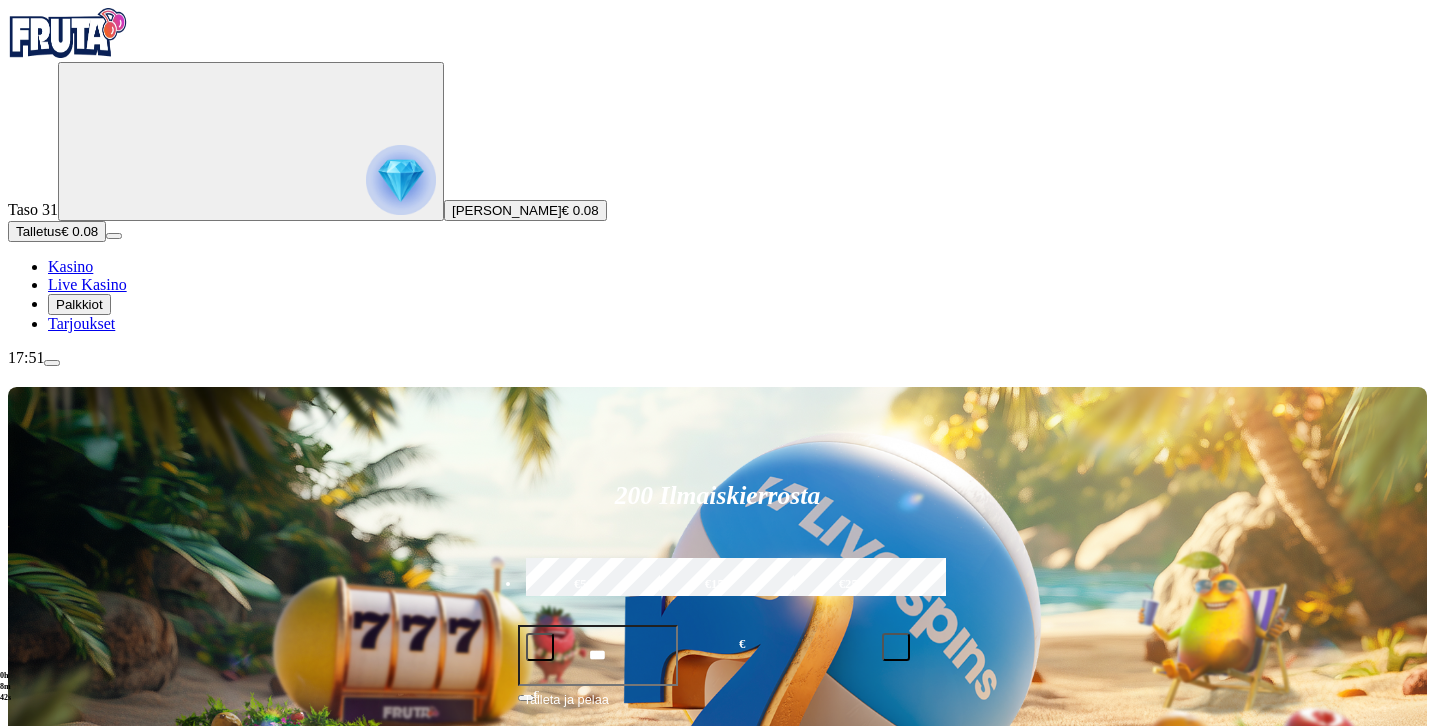 scroll, scrollTop: 840, scrollLeft: 0, axis: vertical 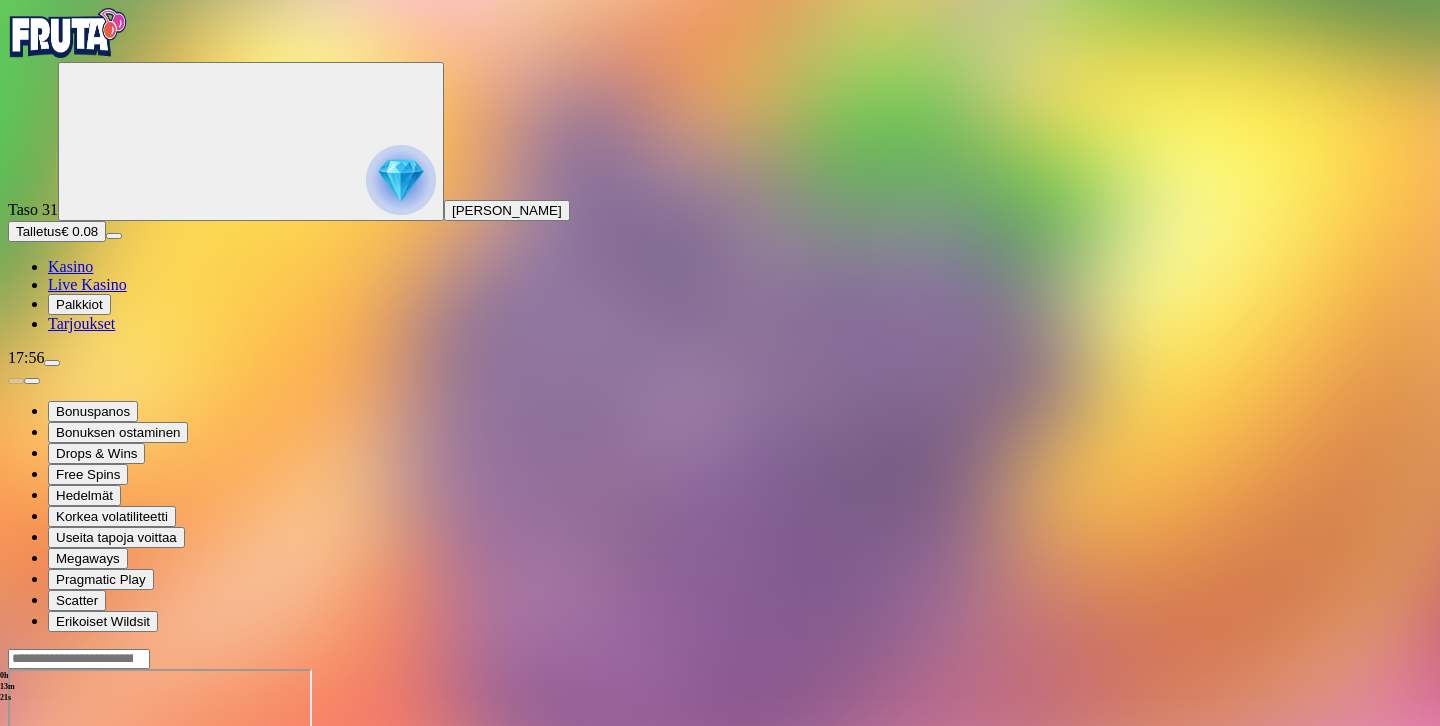 click on "Kasino" at bounding box center [70, 266] 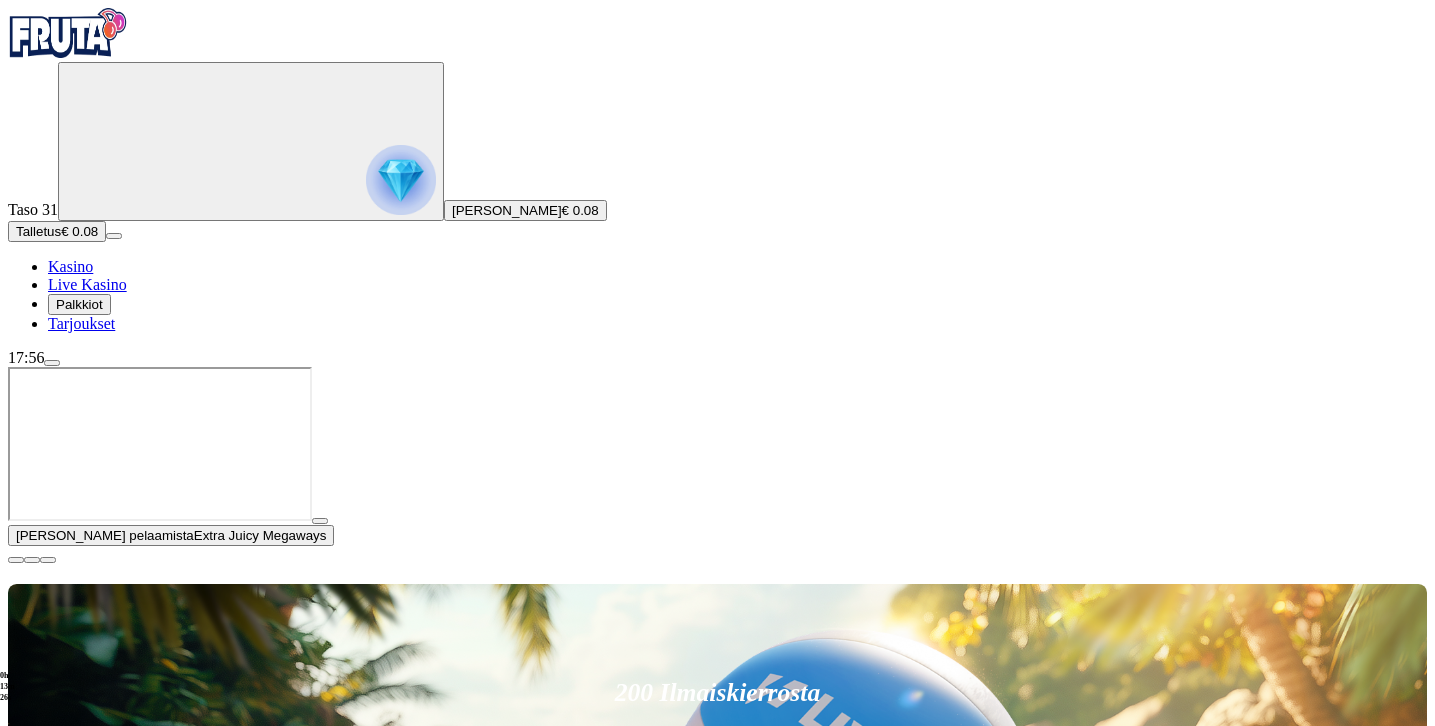 scroll, scrollTop: 778, scrollLeft: 0, axis: vertical 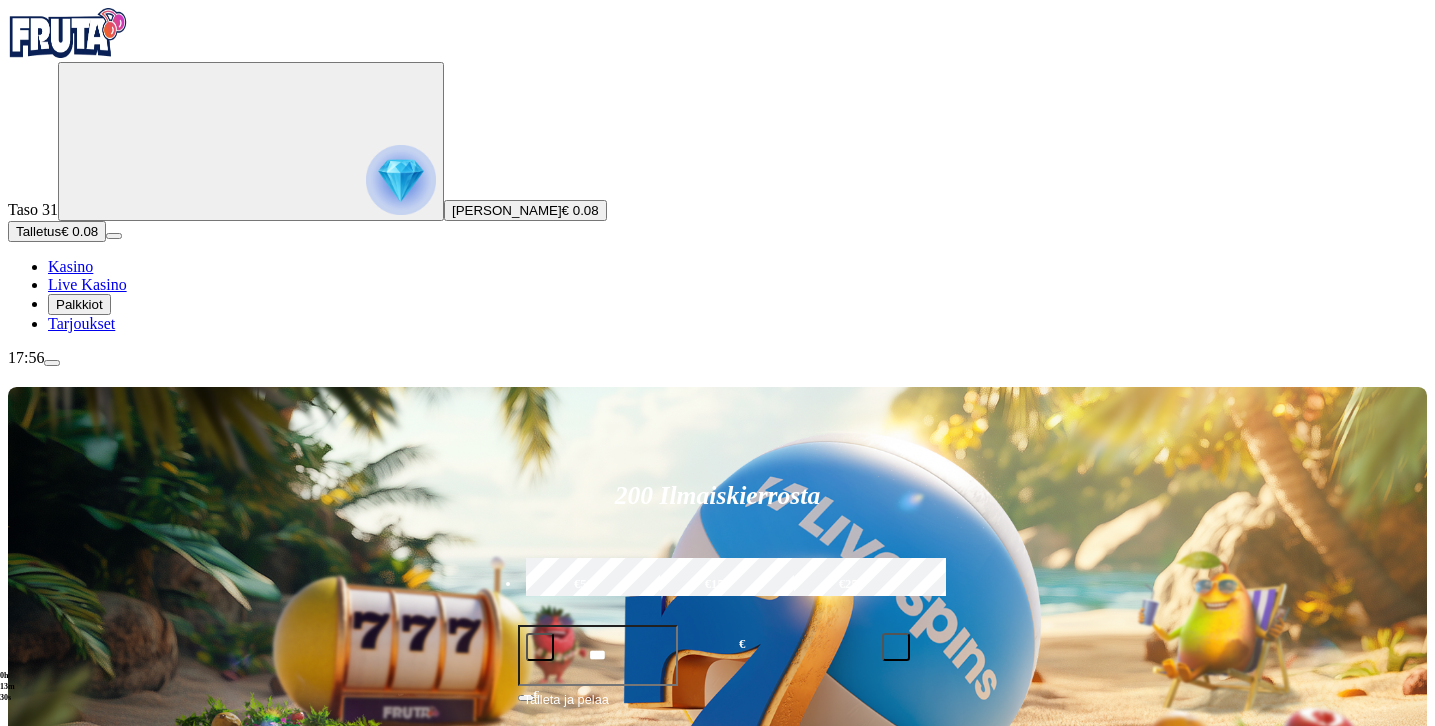 click on "Pelaa nyt" at bounding box center [77, 1359] 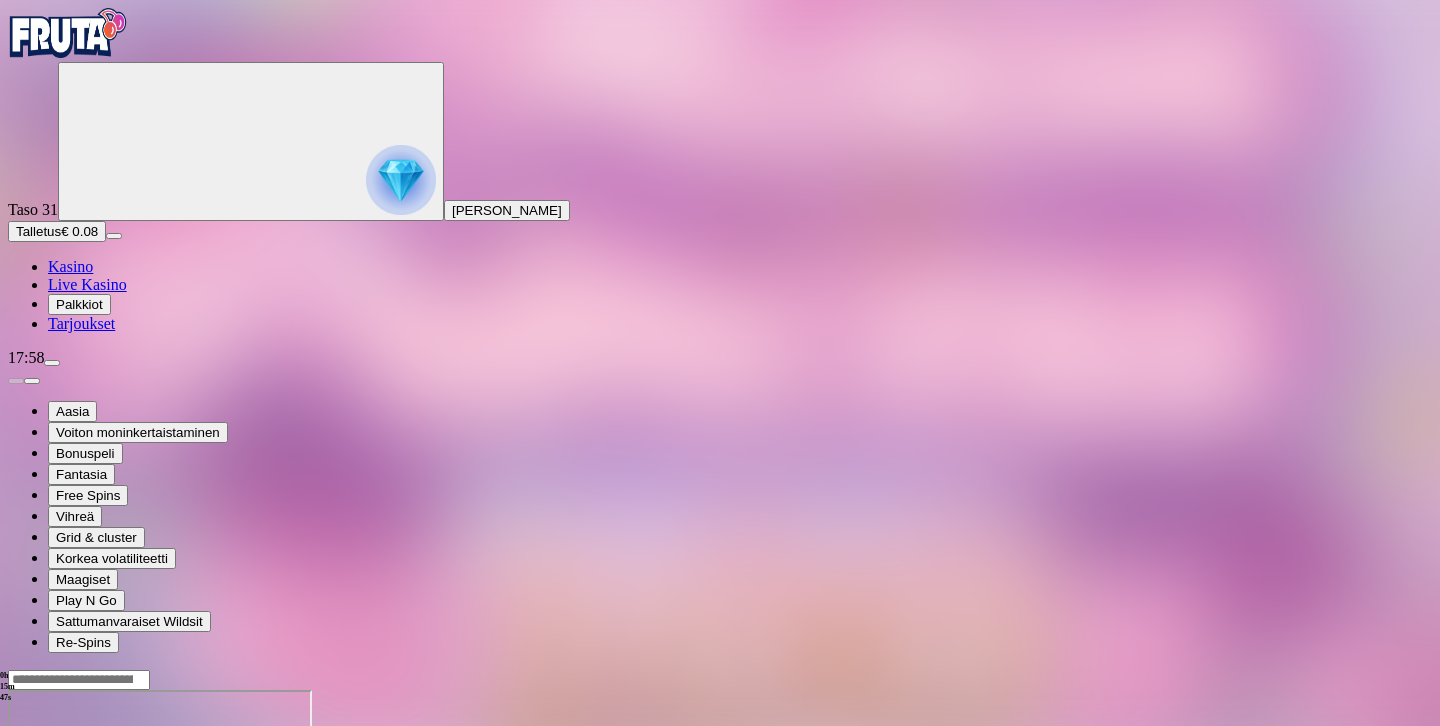 scroll, scrollTop: 1037, scrollLeft: 0, axis: vertical 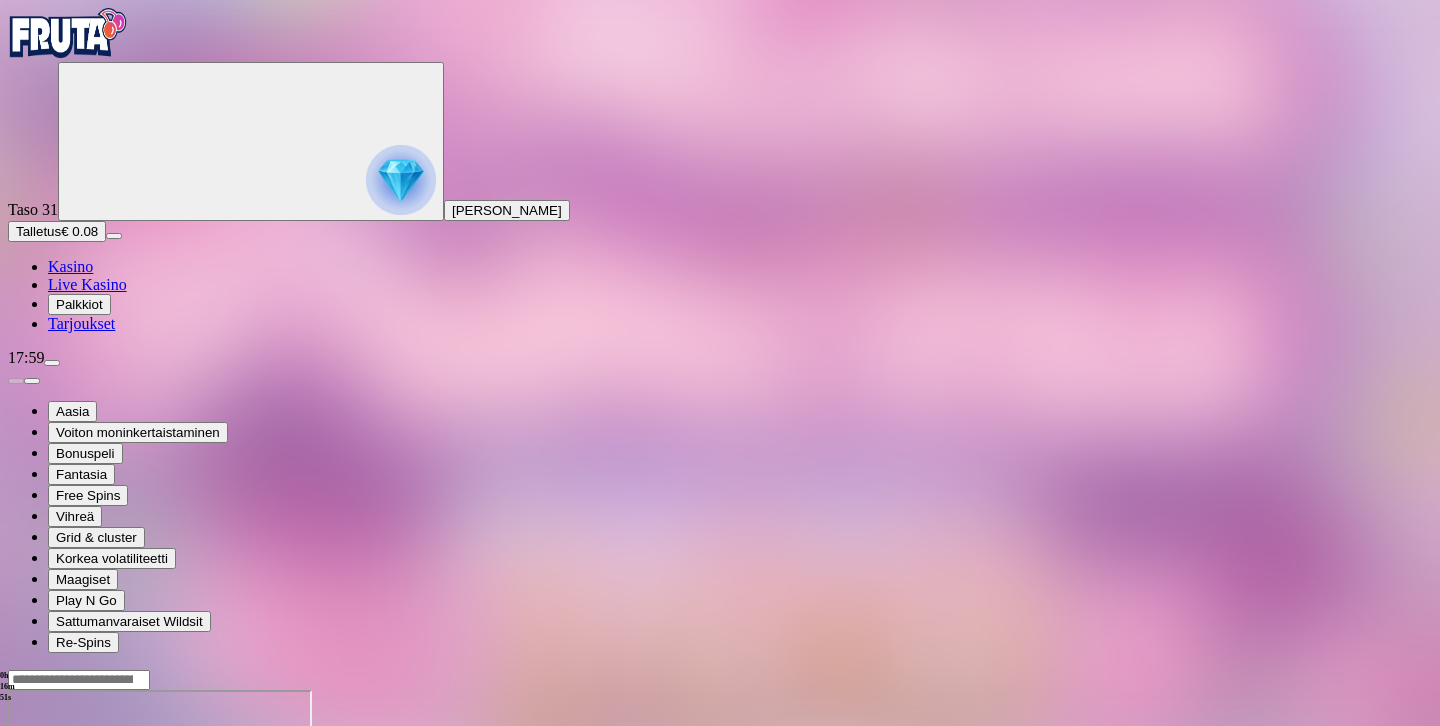 click at bounding box center (52, 363) 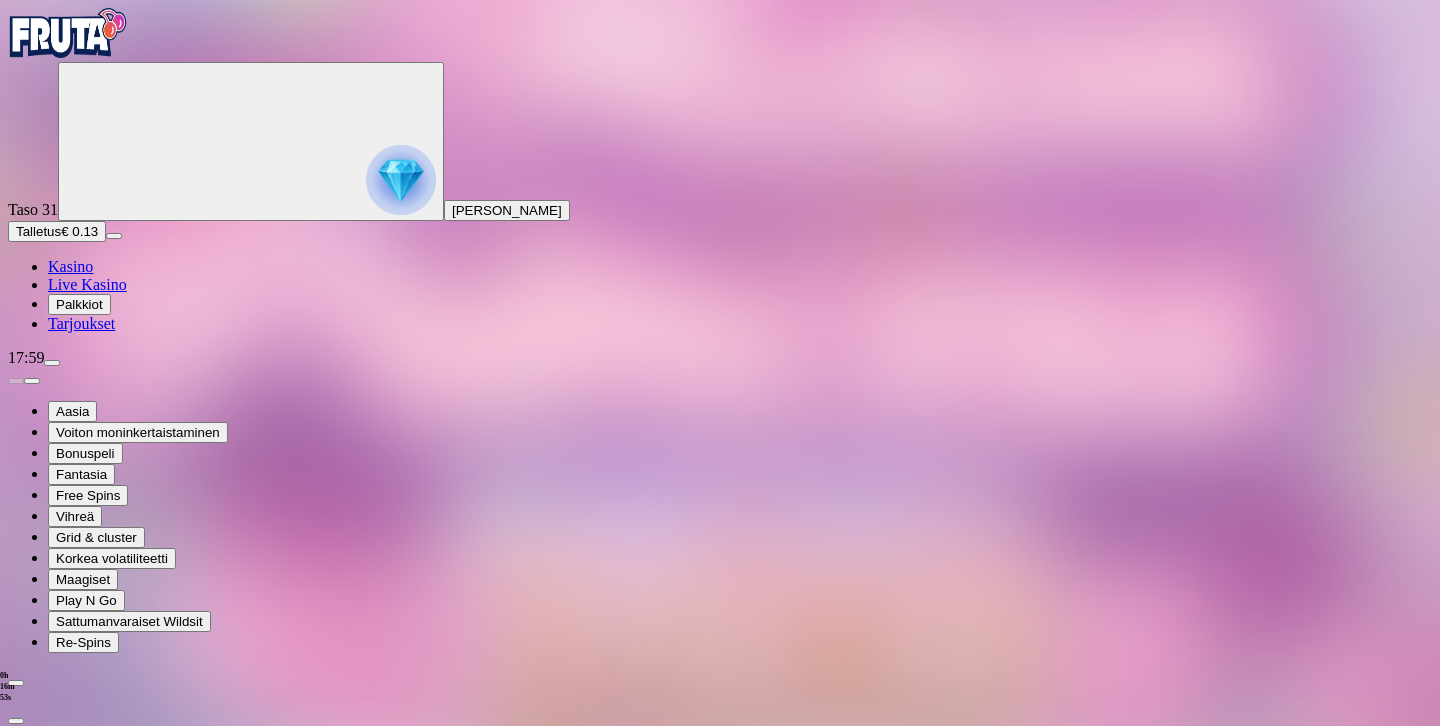 click on "Kirjaudu ulos" at bounding box center [54, 1156] 